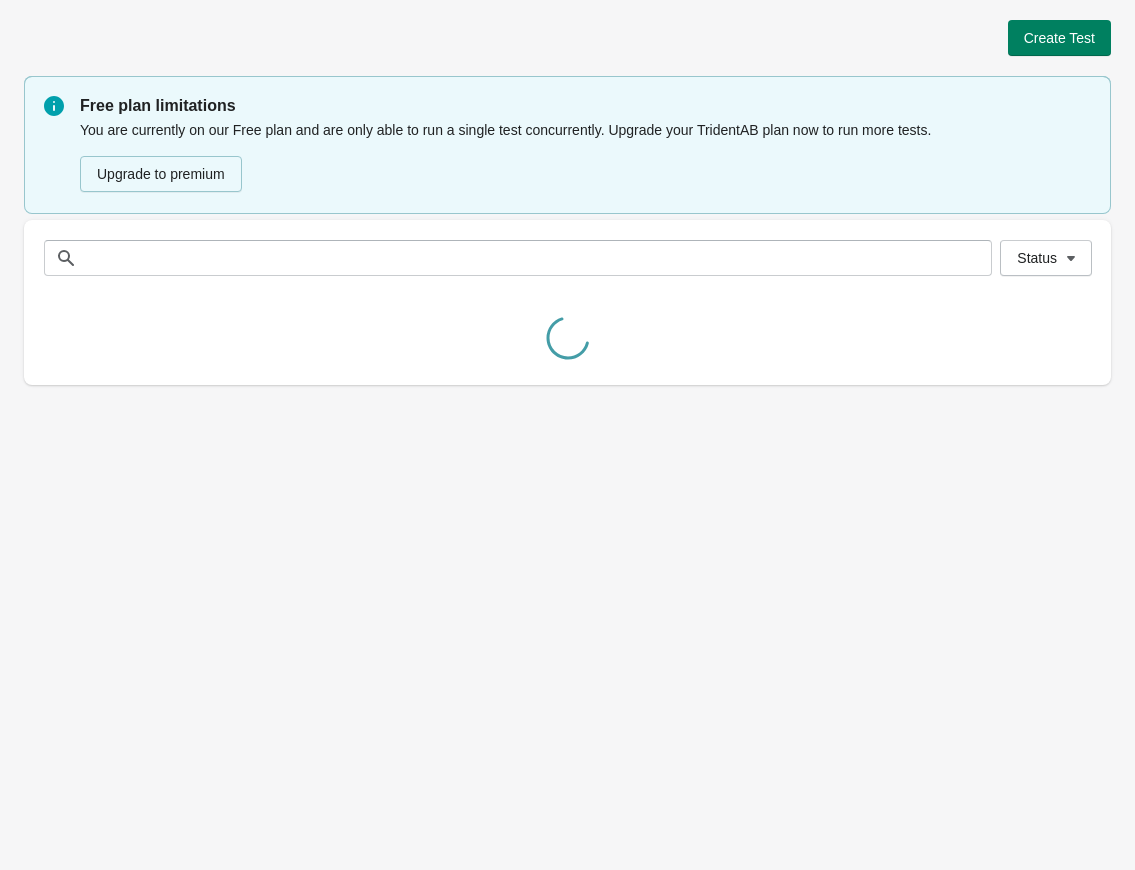 scroll, scrollTop: 0, scrollLeft: 0, axis: both 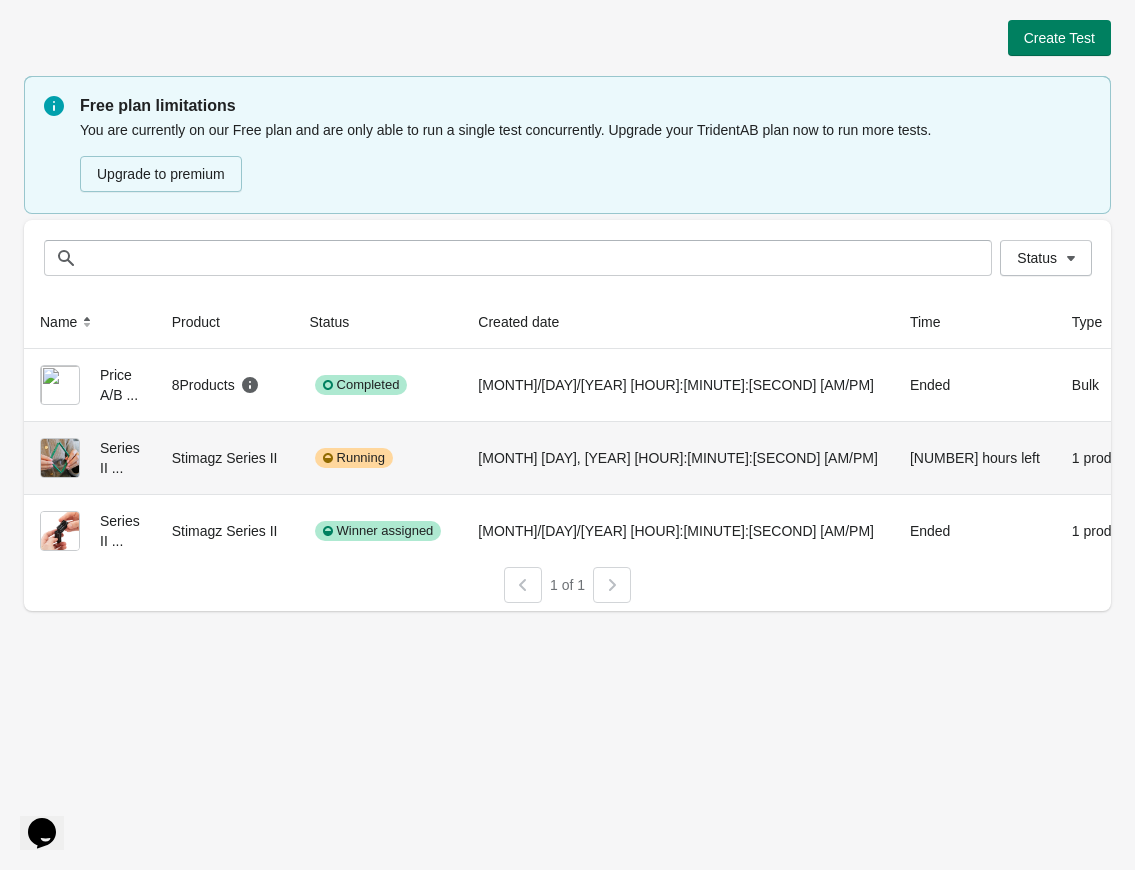 click on "View results" at bounding box center (1209, 456) 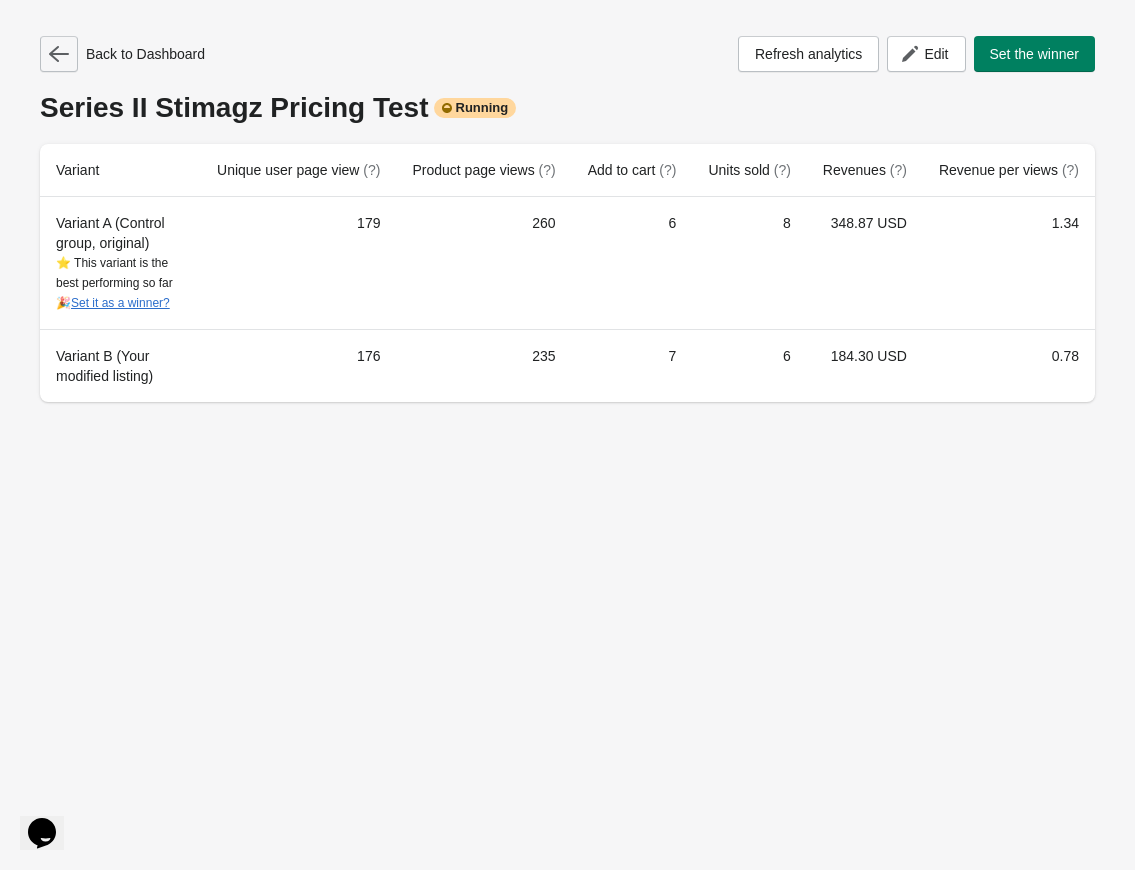 click at bounding box center [59, 54] 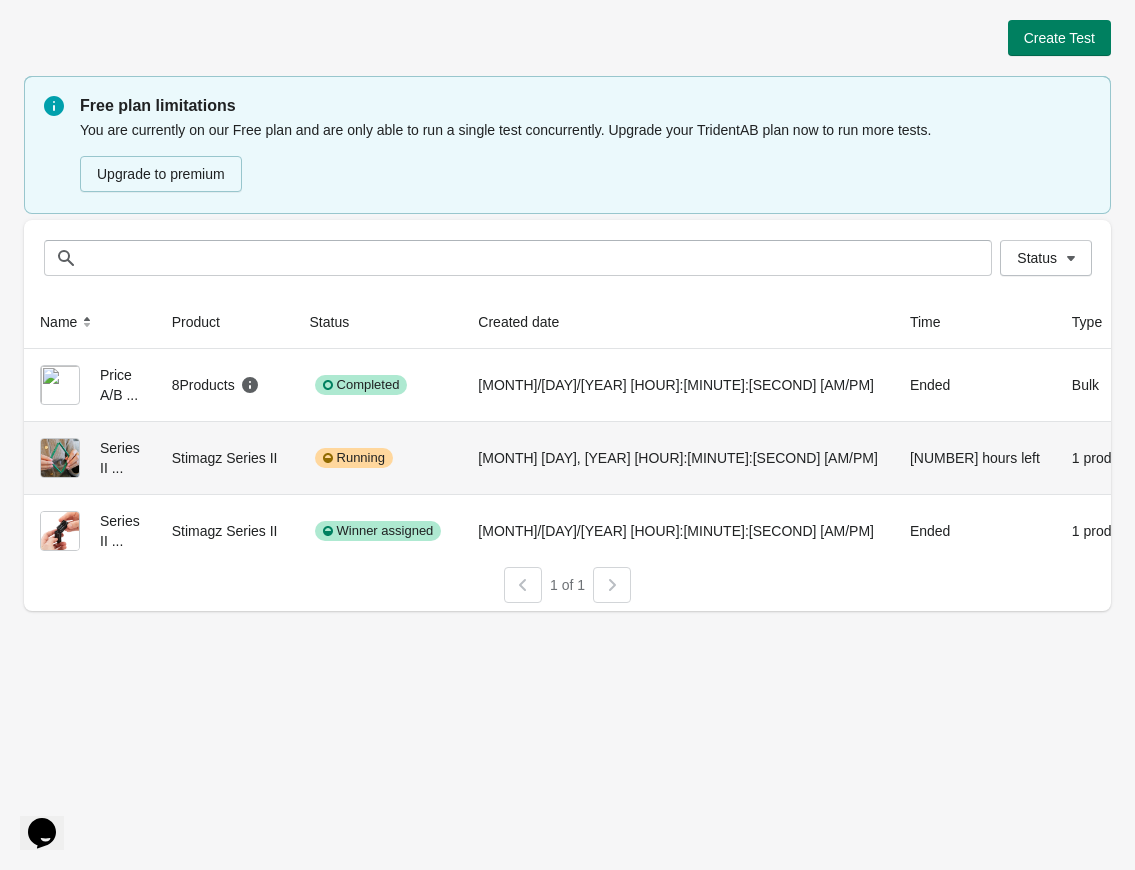 click on "View results" at bounding box center [1209, 456] 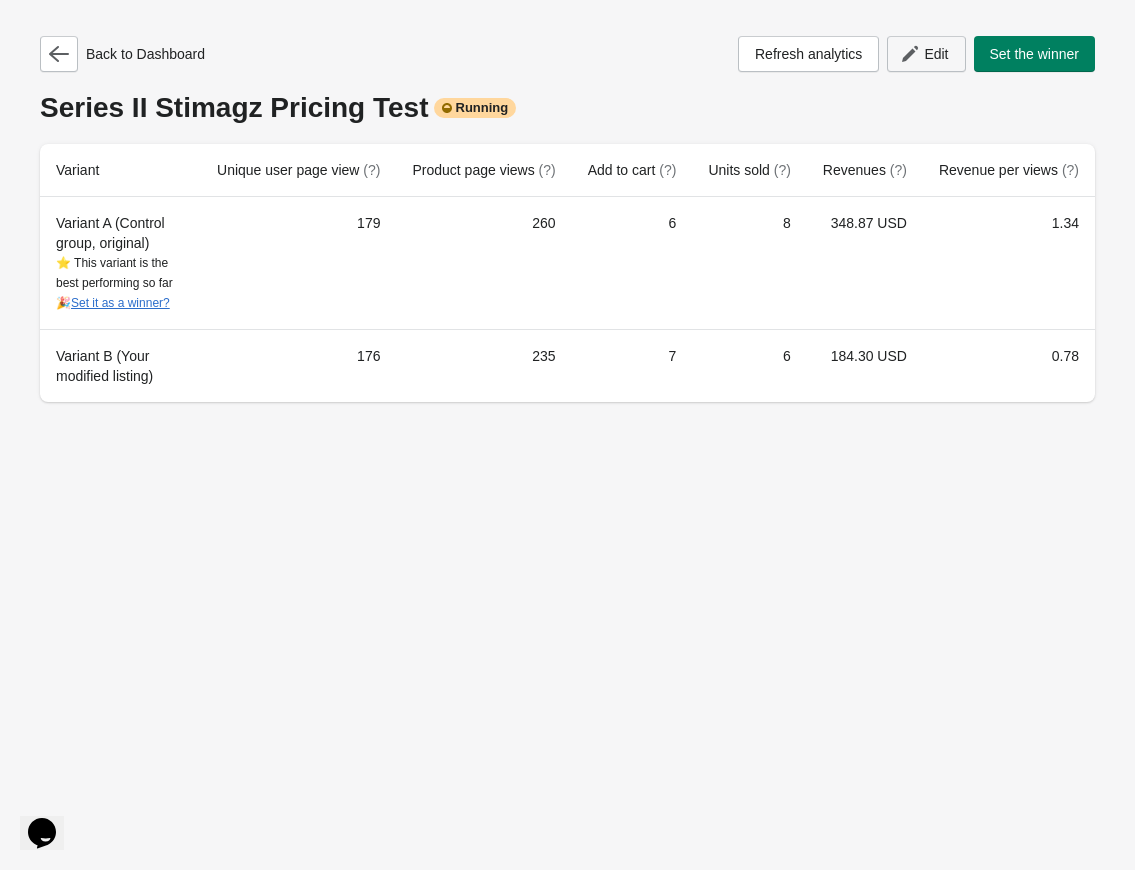 click 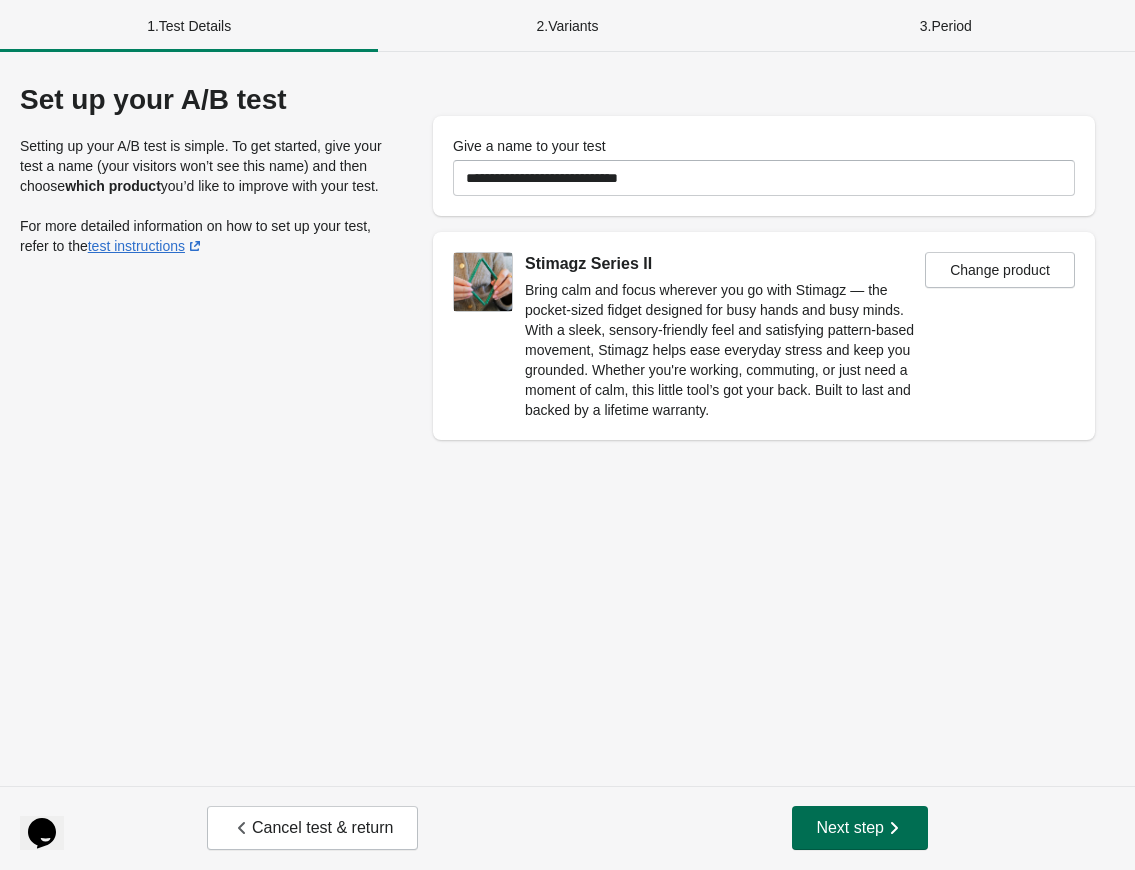 click on "Next step" at bounding box center [860, 828] 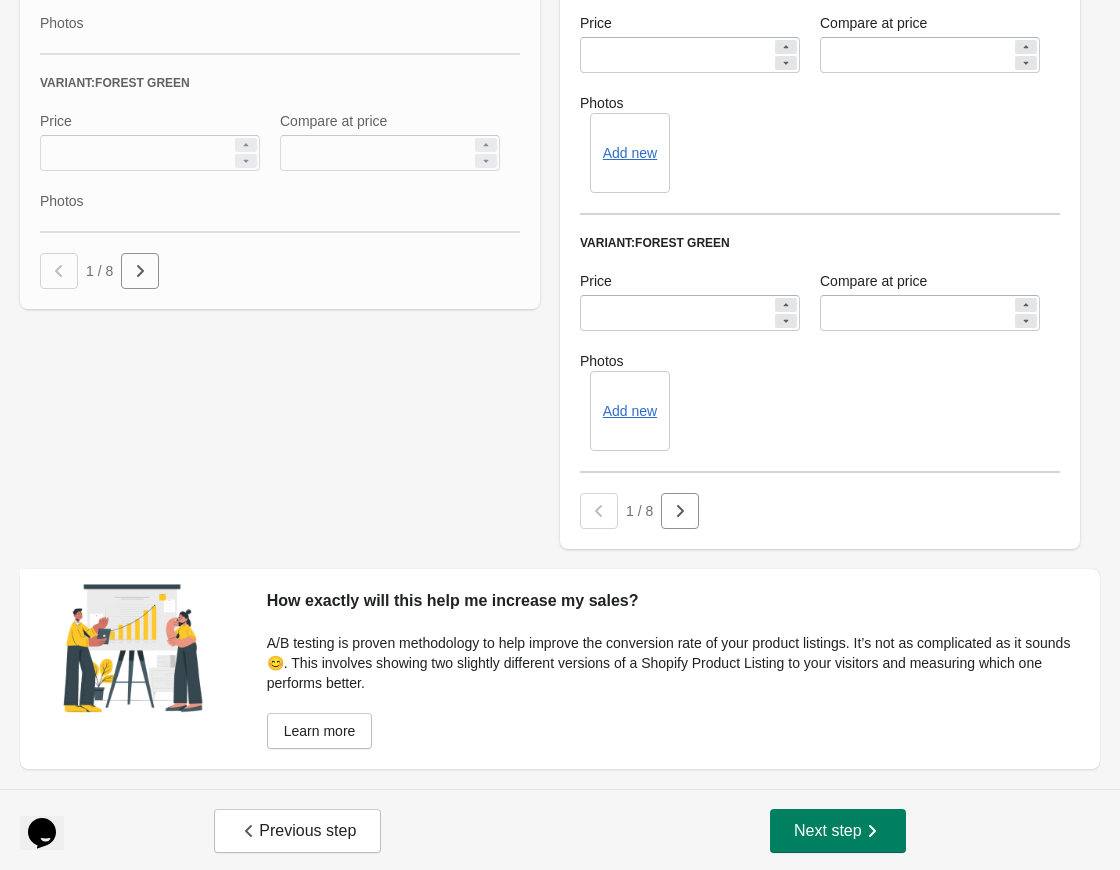scroll, scrollTop: 1275, scrollLeft: 0, axis: vertical 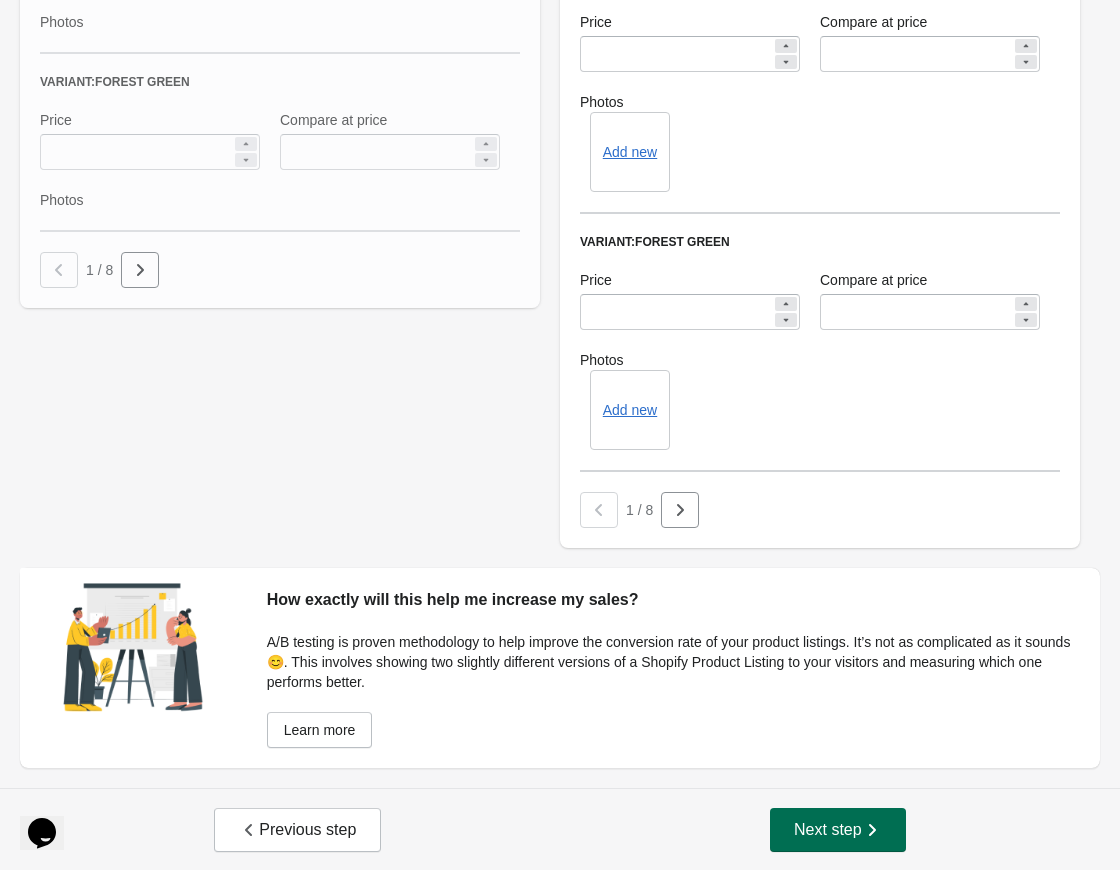 click on "Next step" at bounding box center (838, 830) 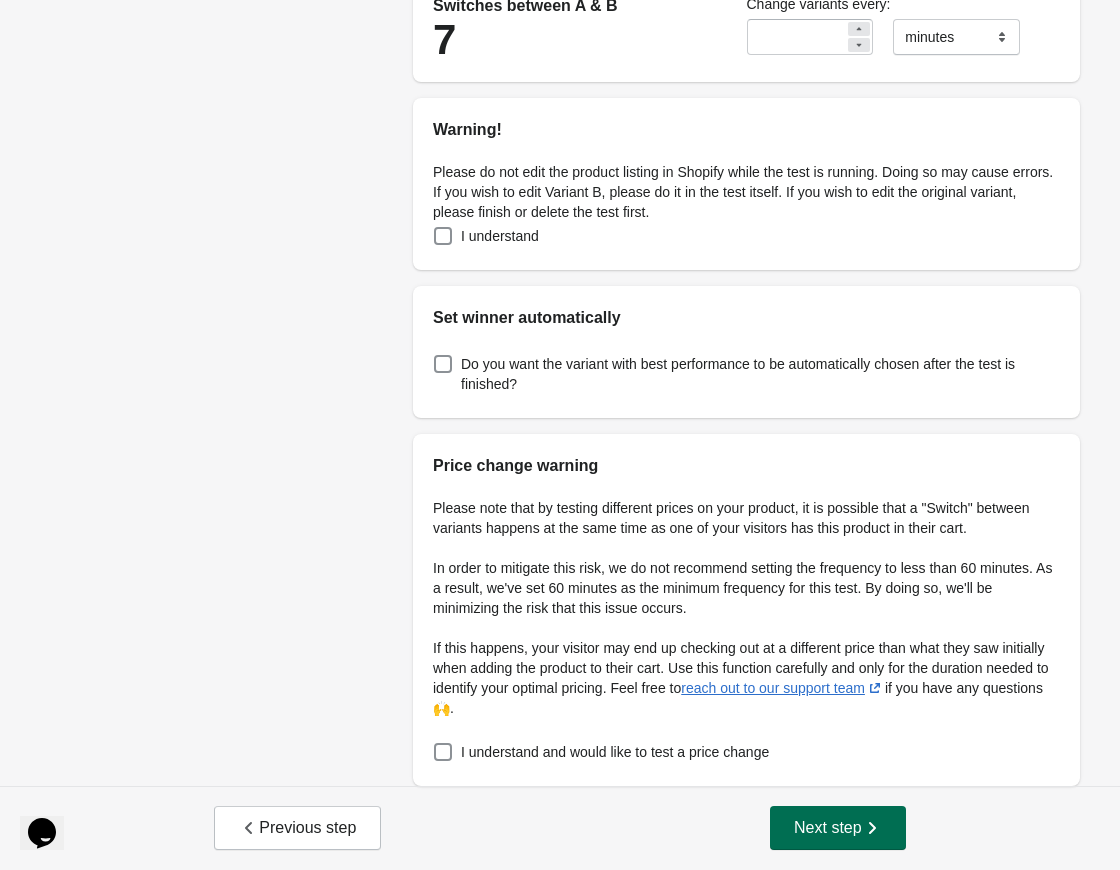 scroll, scrollTop: 0, scrollLeft: 0, axis: both 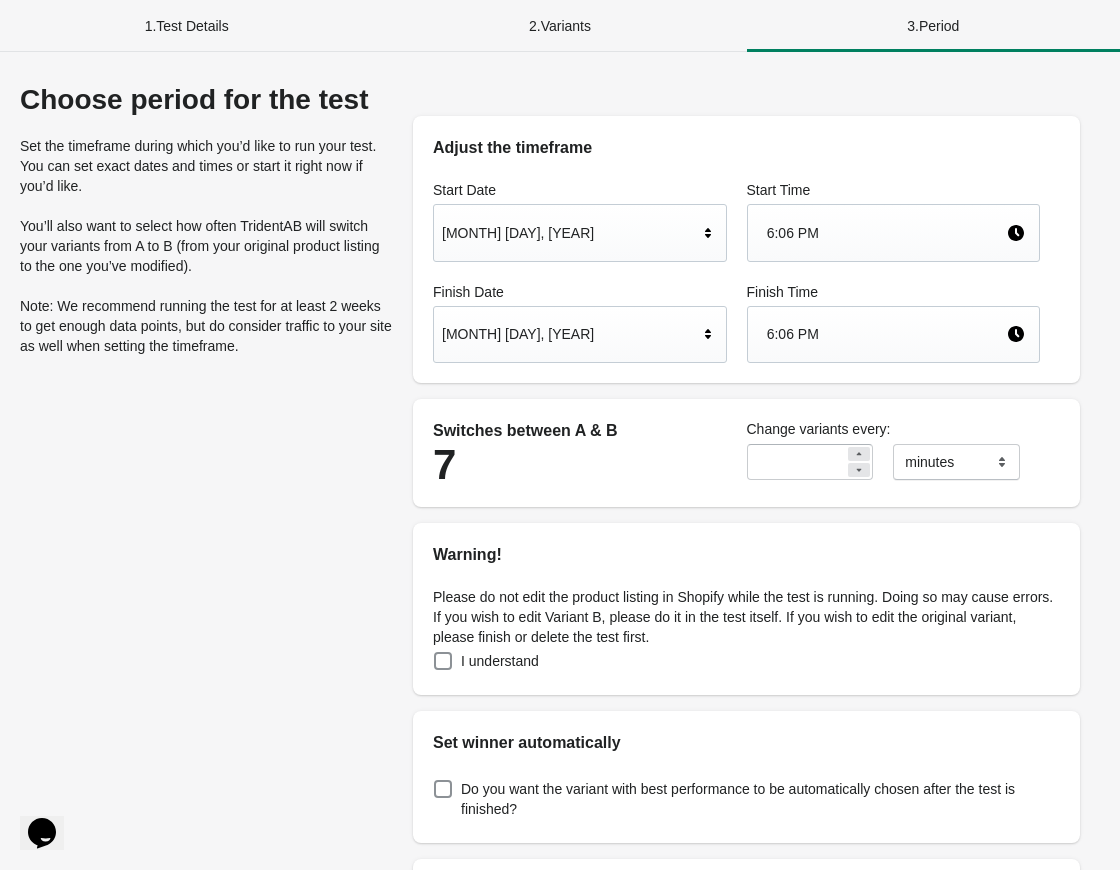 click on "[MONTH] [DAY], [YEAR]" at bounding box center (580, 335) 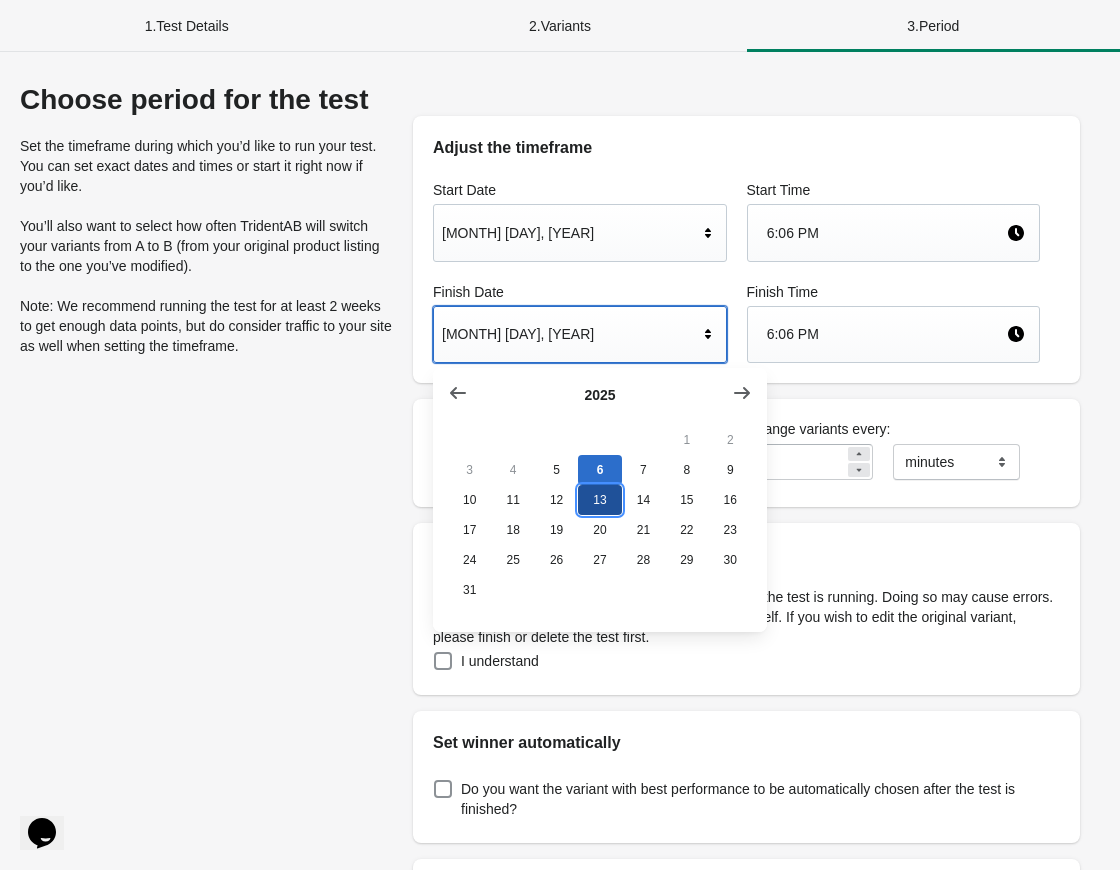 click on "13" at bounding box center (599, 500) 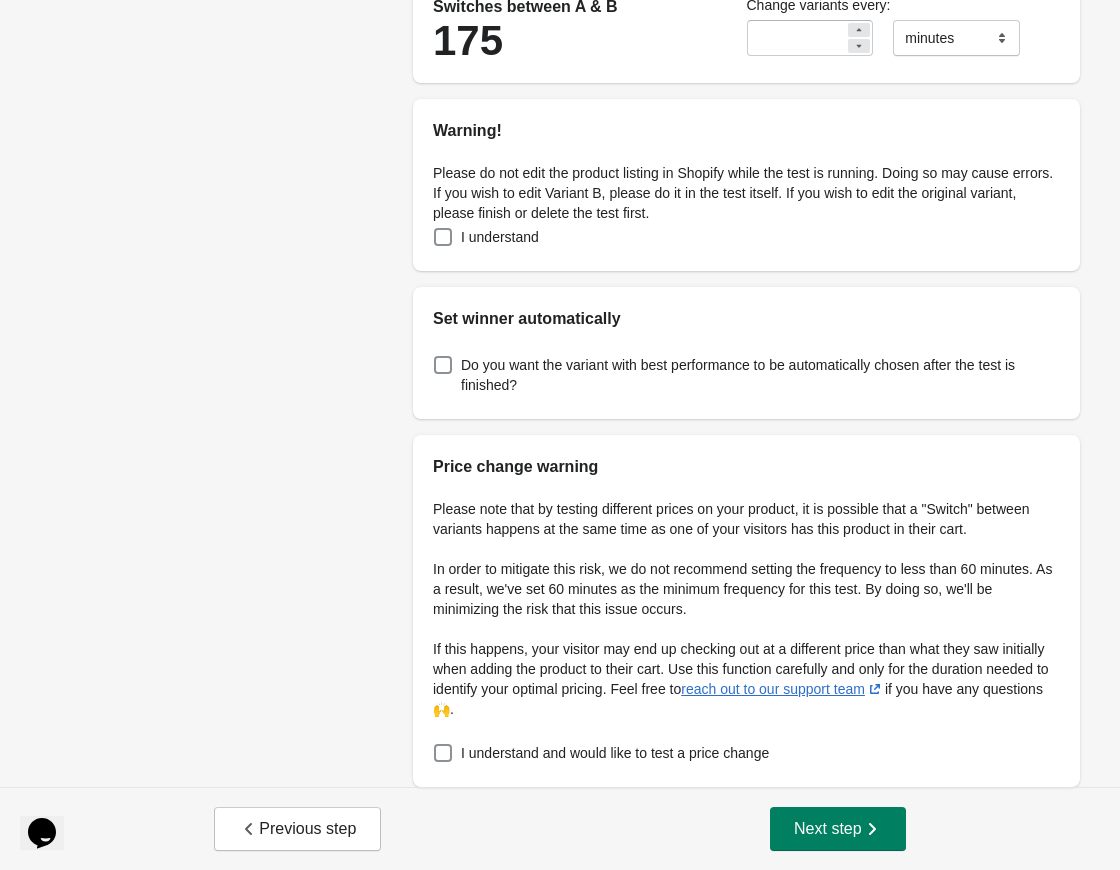 scroll, scrollTop: 424, scrollLeft: 0, axis: vertical 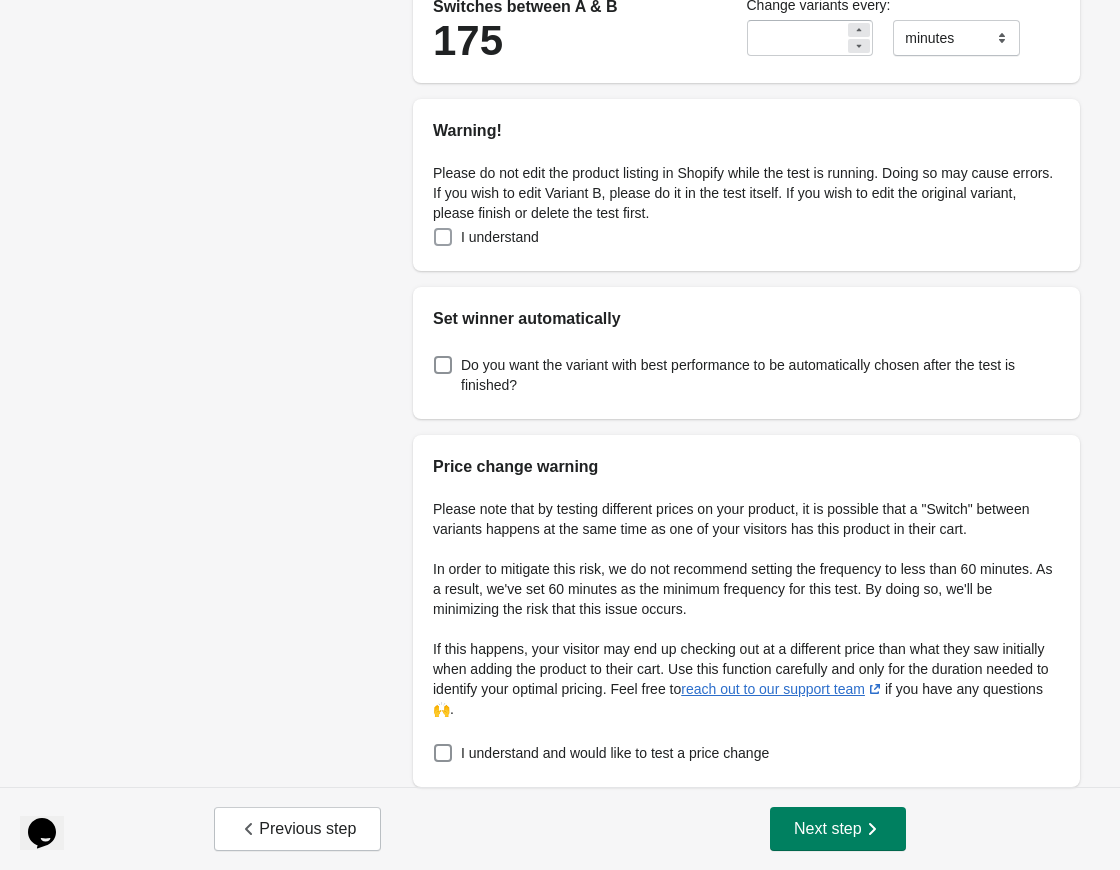click on "I understand" at bounding box center [500, 237] 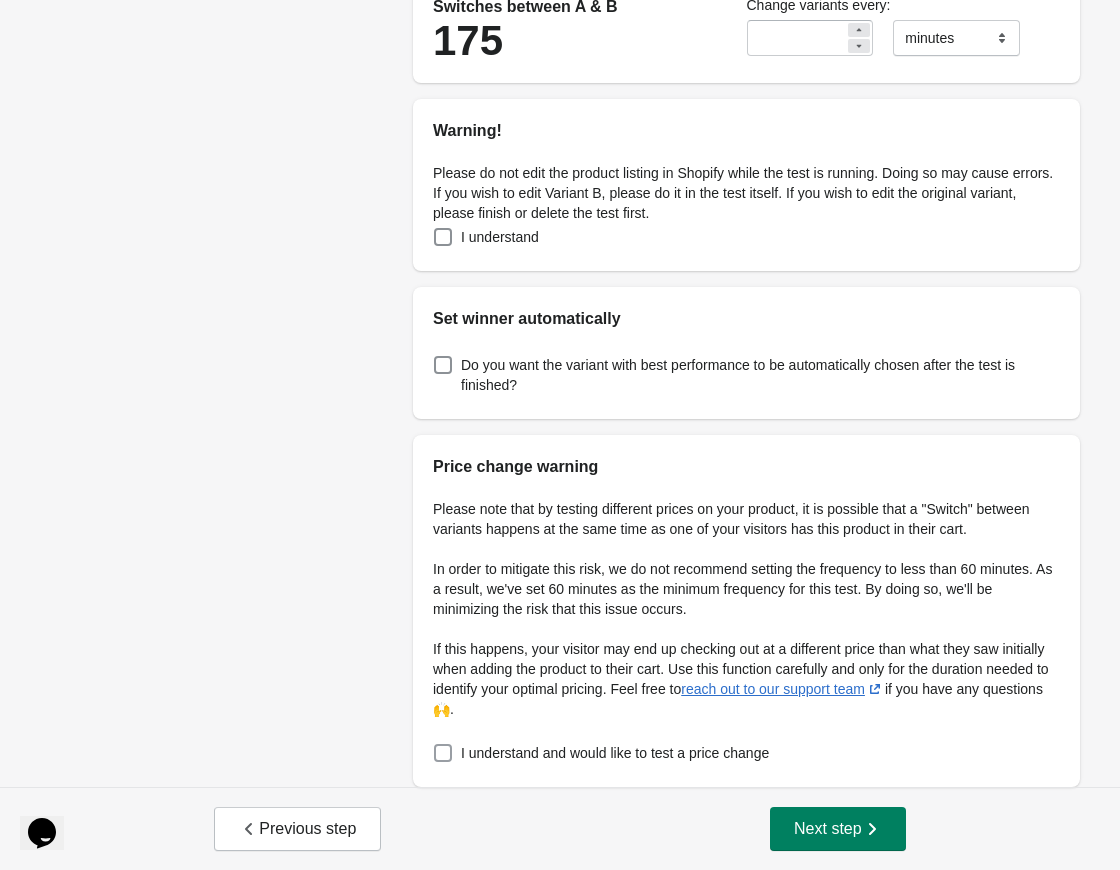 click at bounding box center [443, 753] 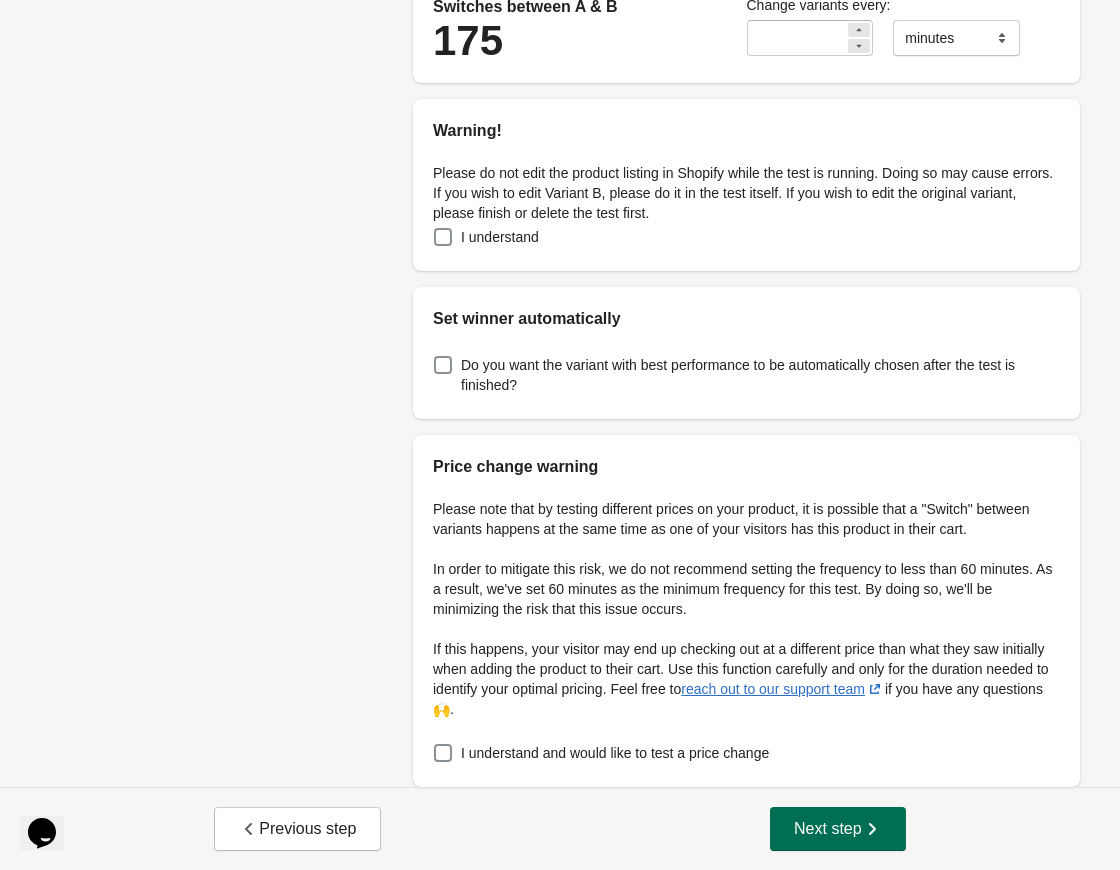 click on "Next step" at bounding box center (838, 829) 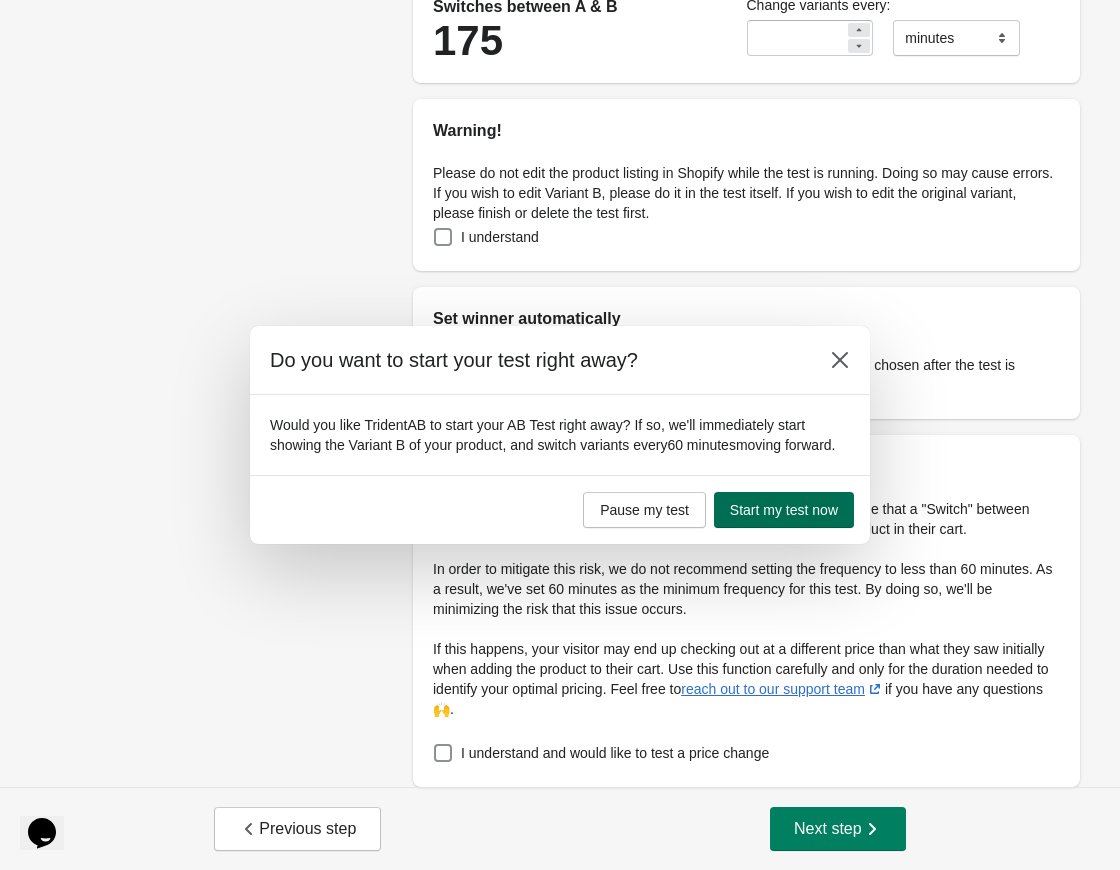 click on "Start my test now" at bounding box center [784, 510] 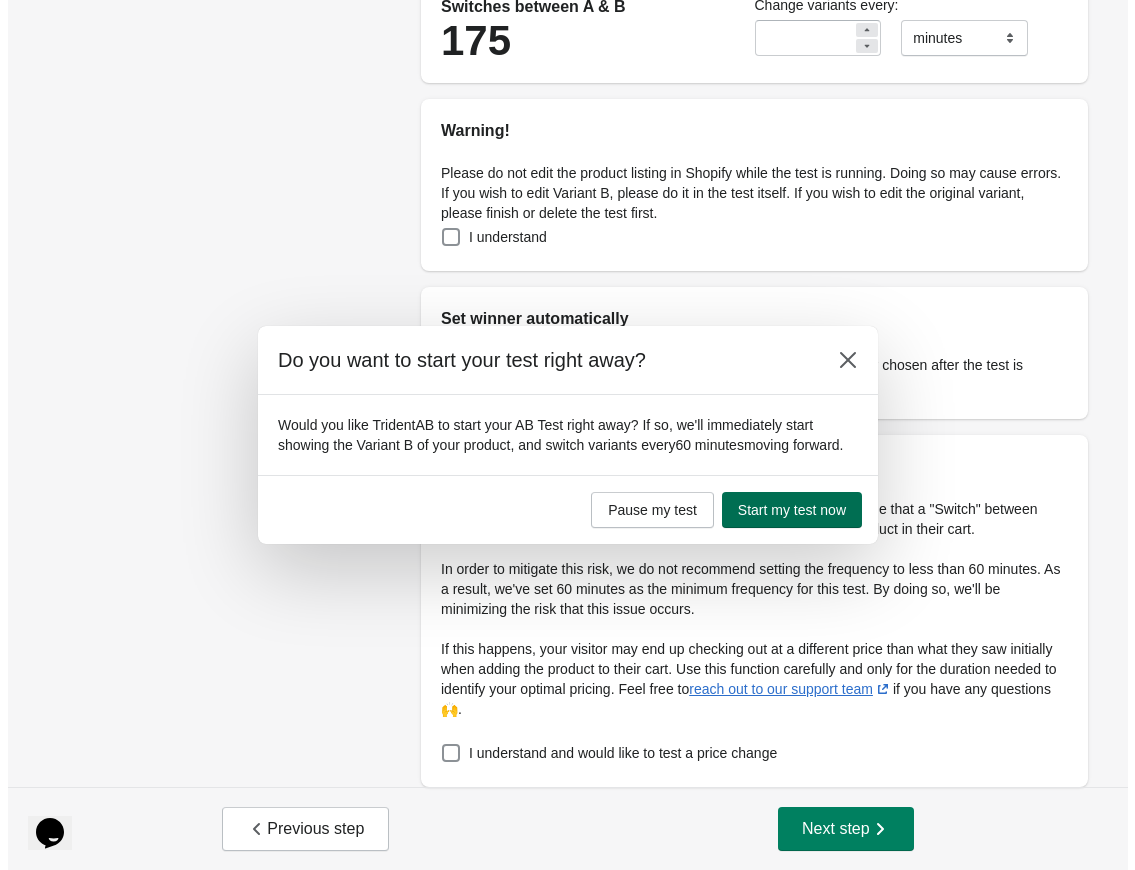 scroll, scrollTop: 0, scrollLeft: 0, axis: both 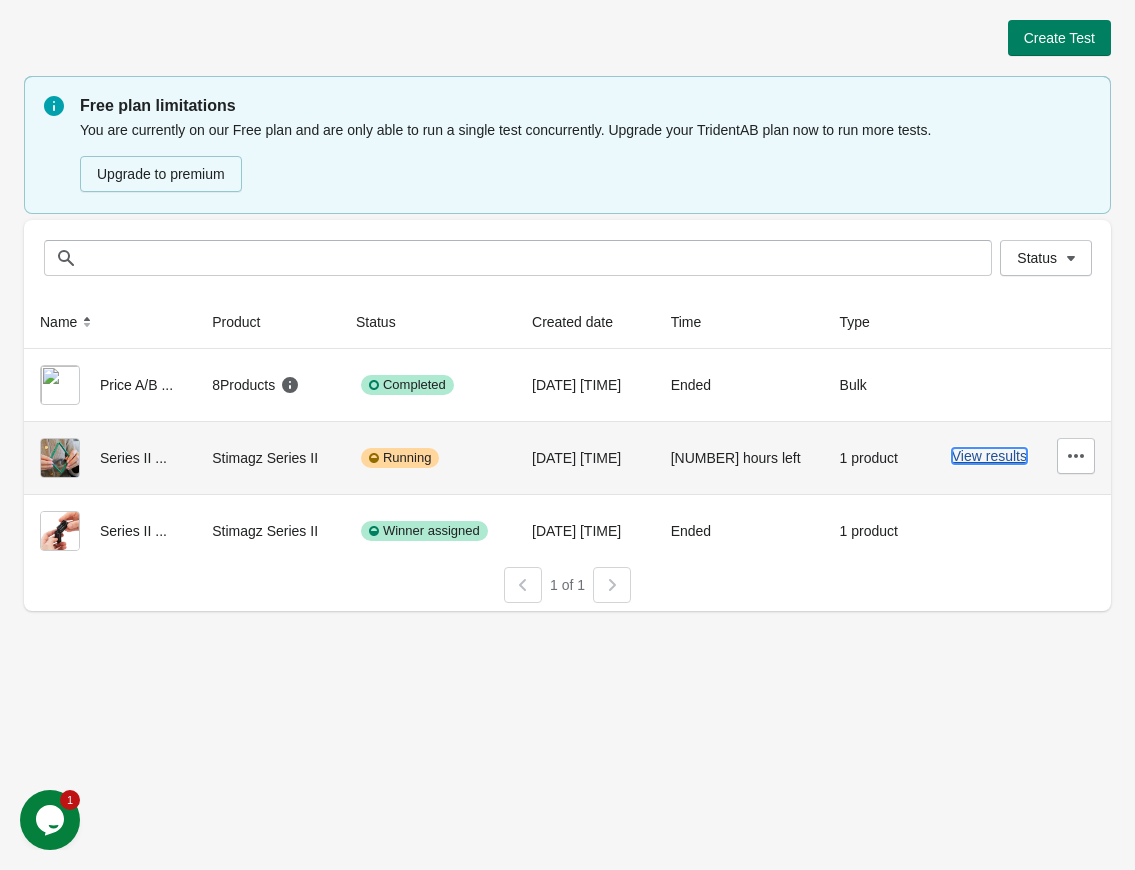 click on "View results" at bounding box center (989, 456) 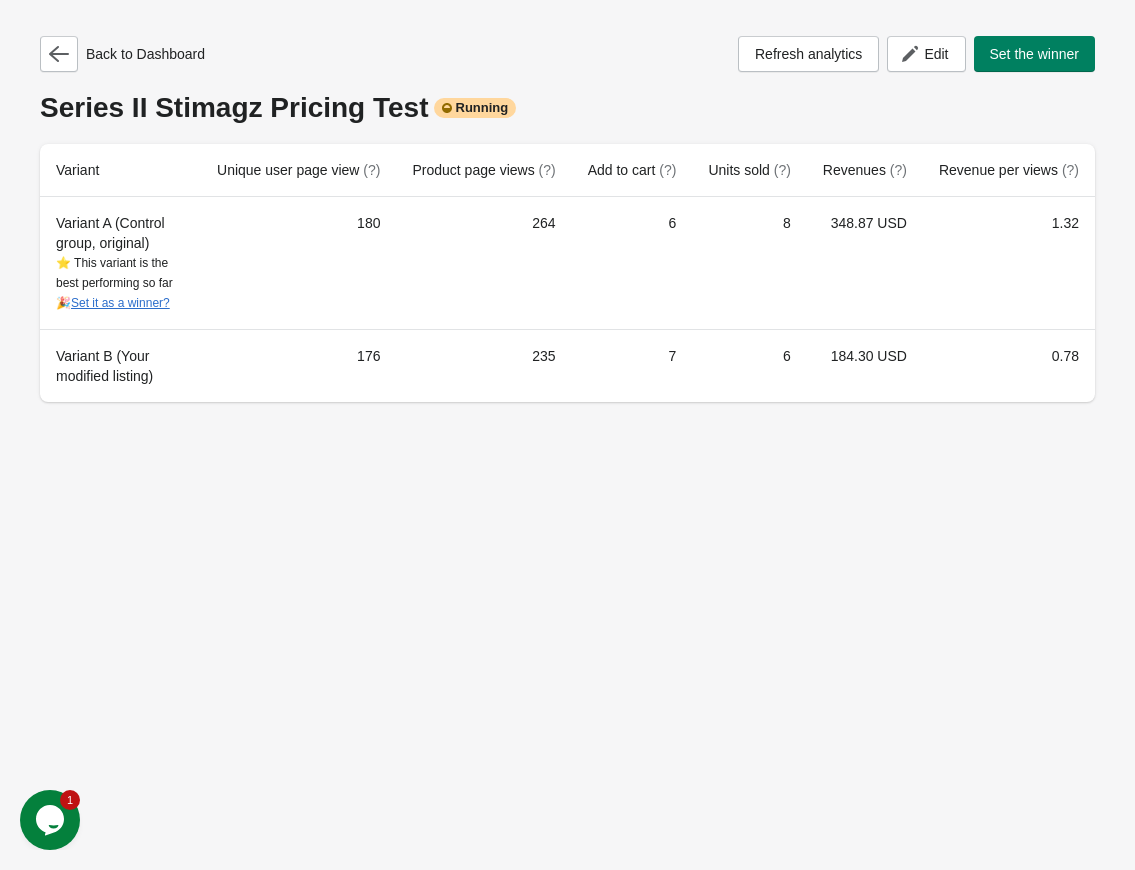 click 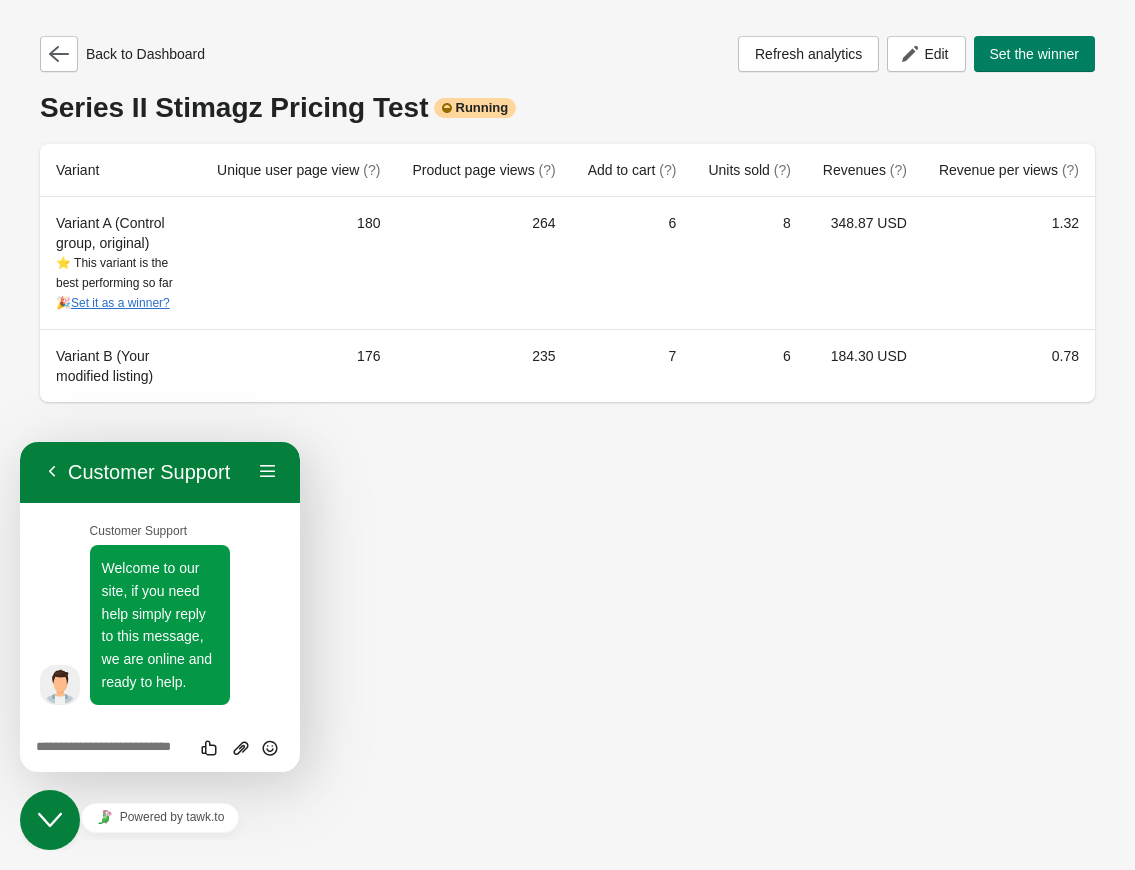 click at bounding box center (20, 442) 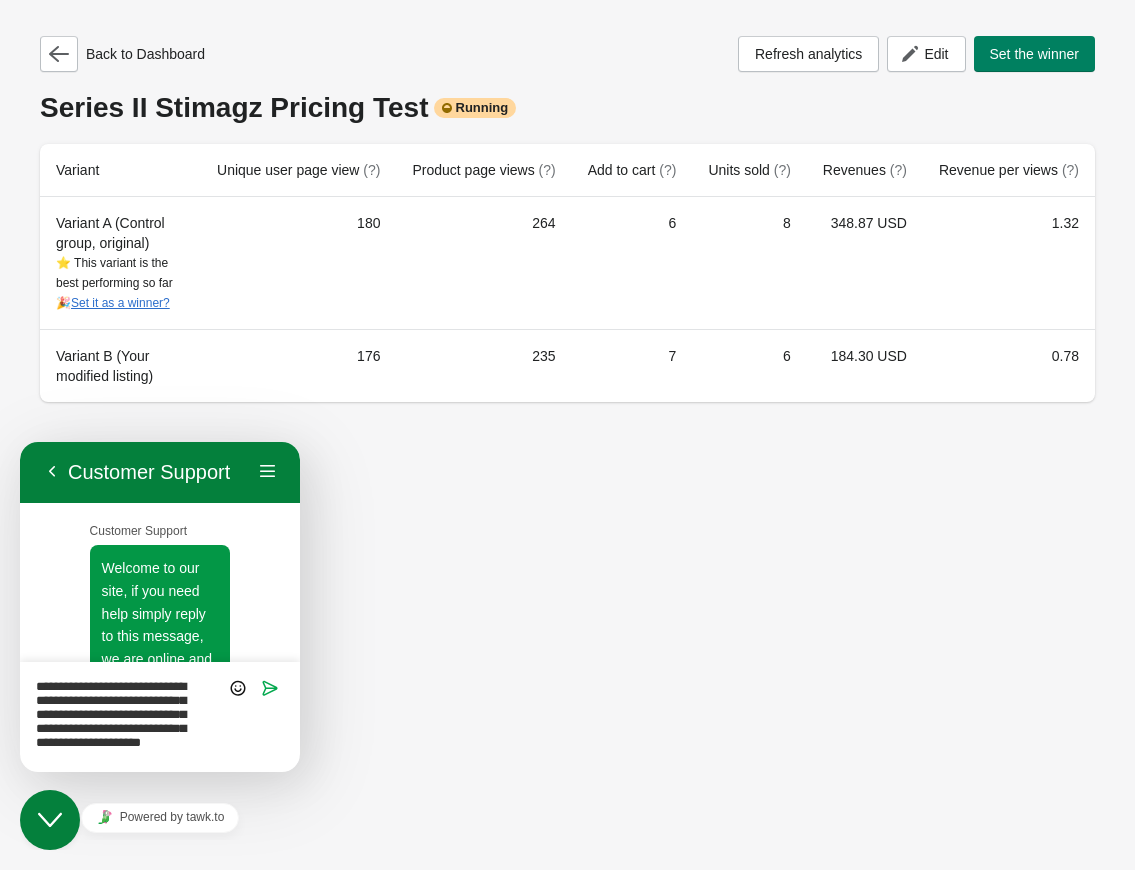 scroll, scrollTop: 0, scrollLeft: 0, axis: both 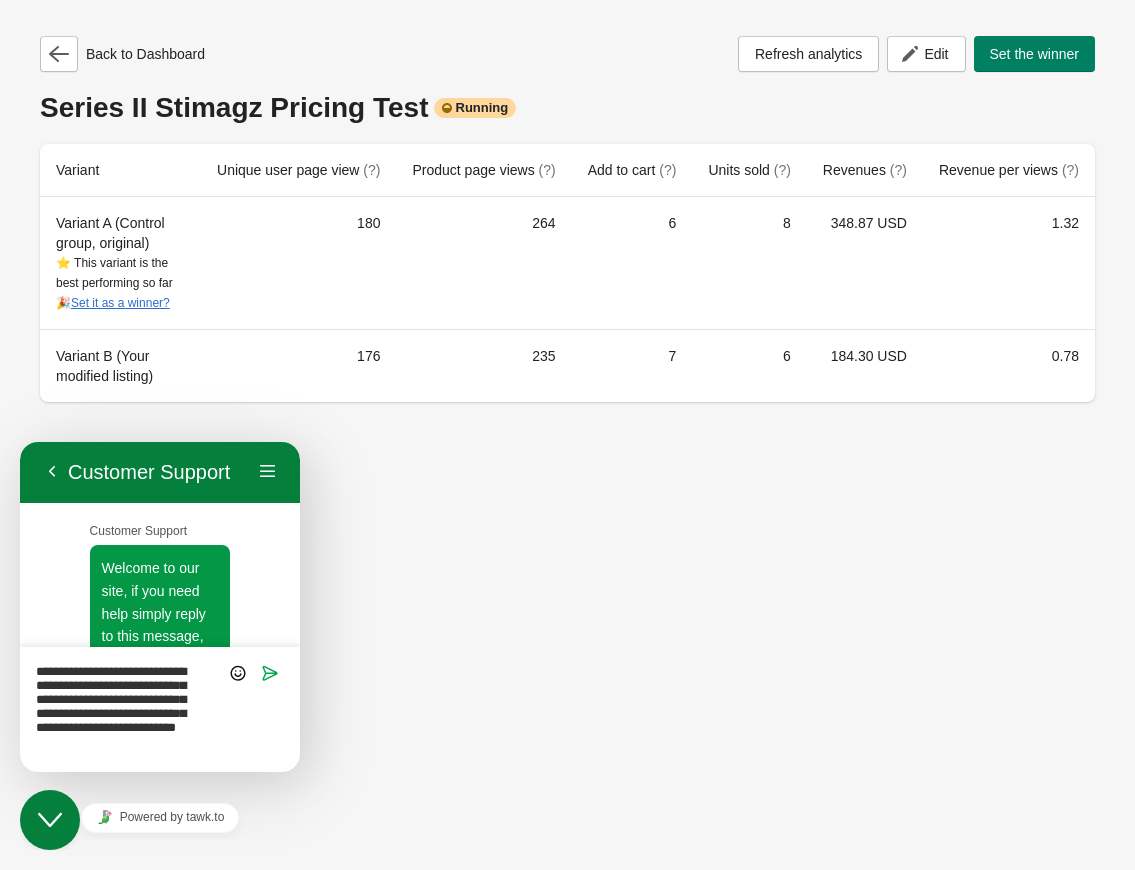 type on "**********" 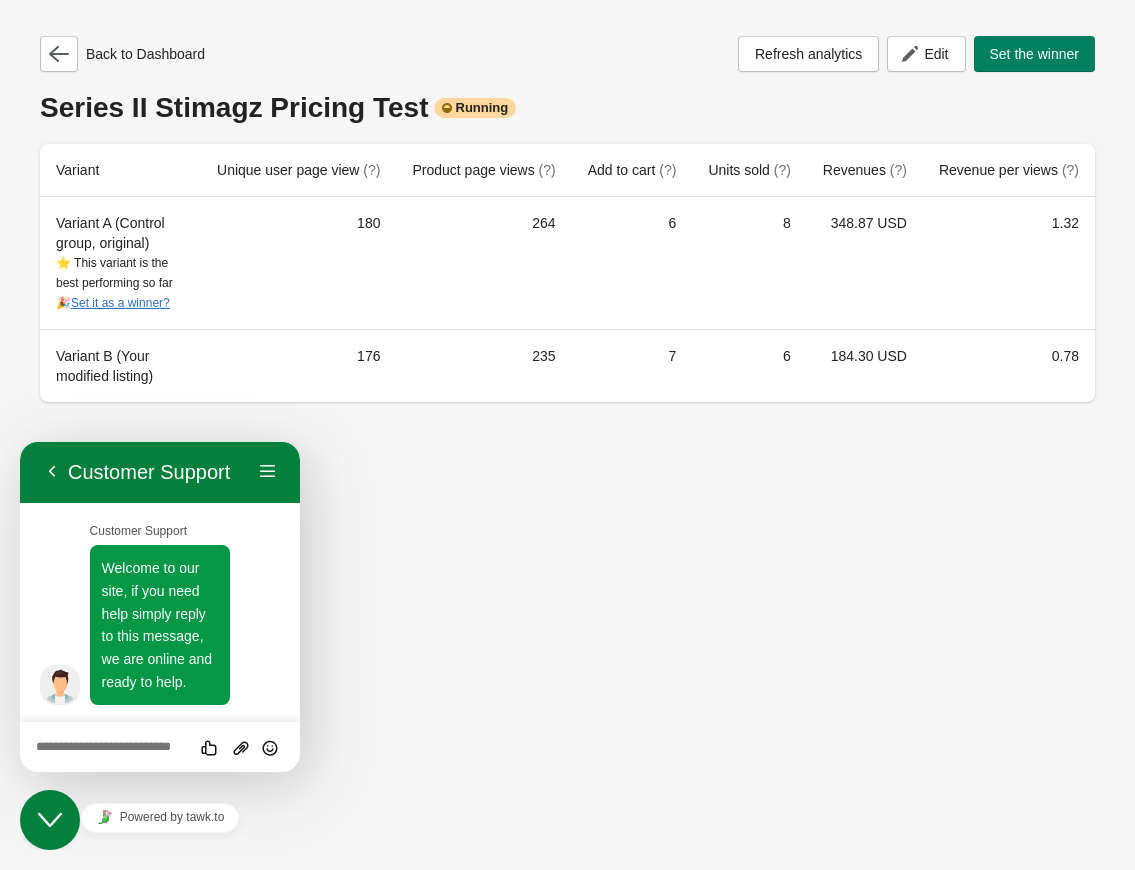 scroll, scrollTop: 179, scrollLeft: 0, axis: vertical 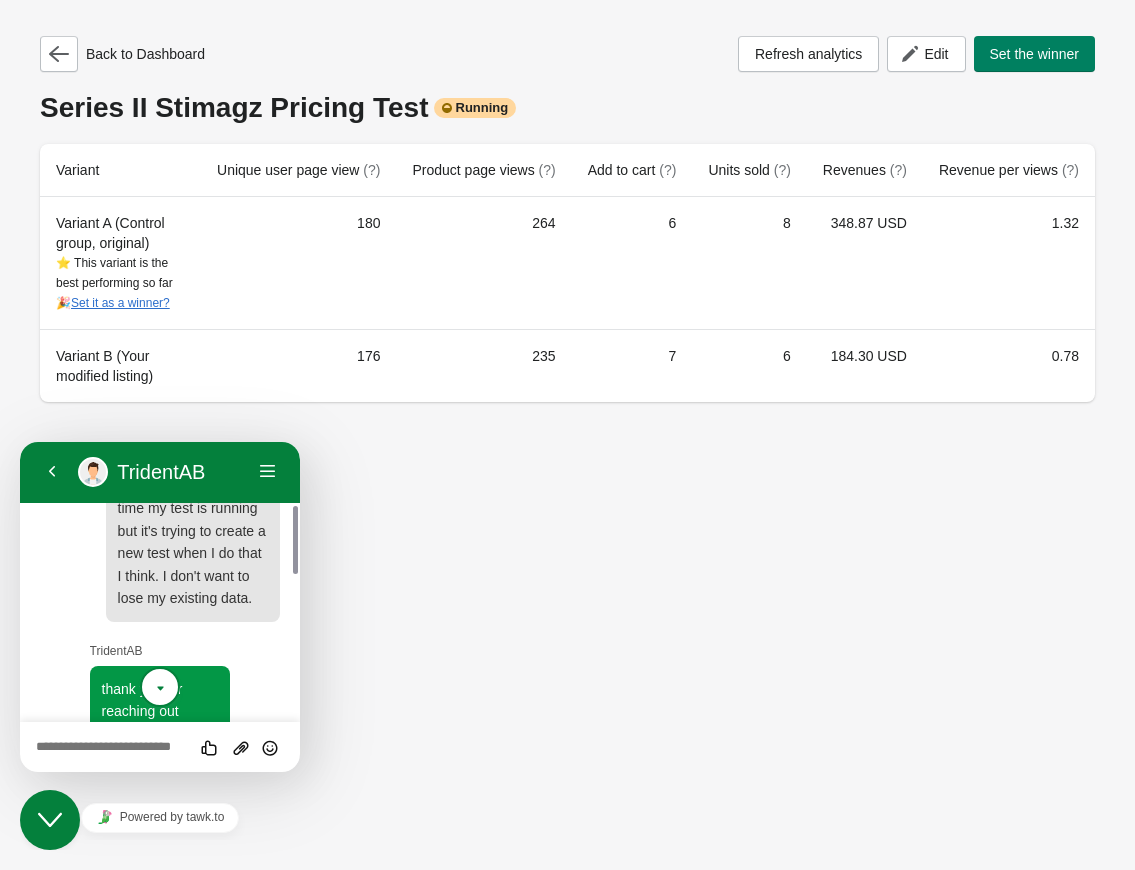 click at bounding box center (20, 442) 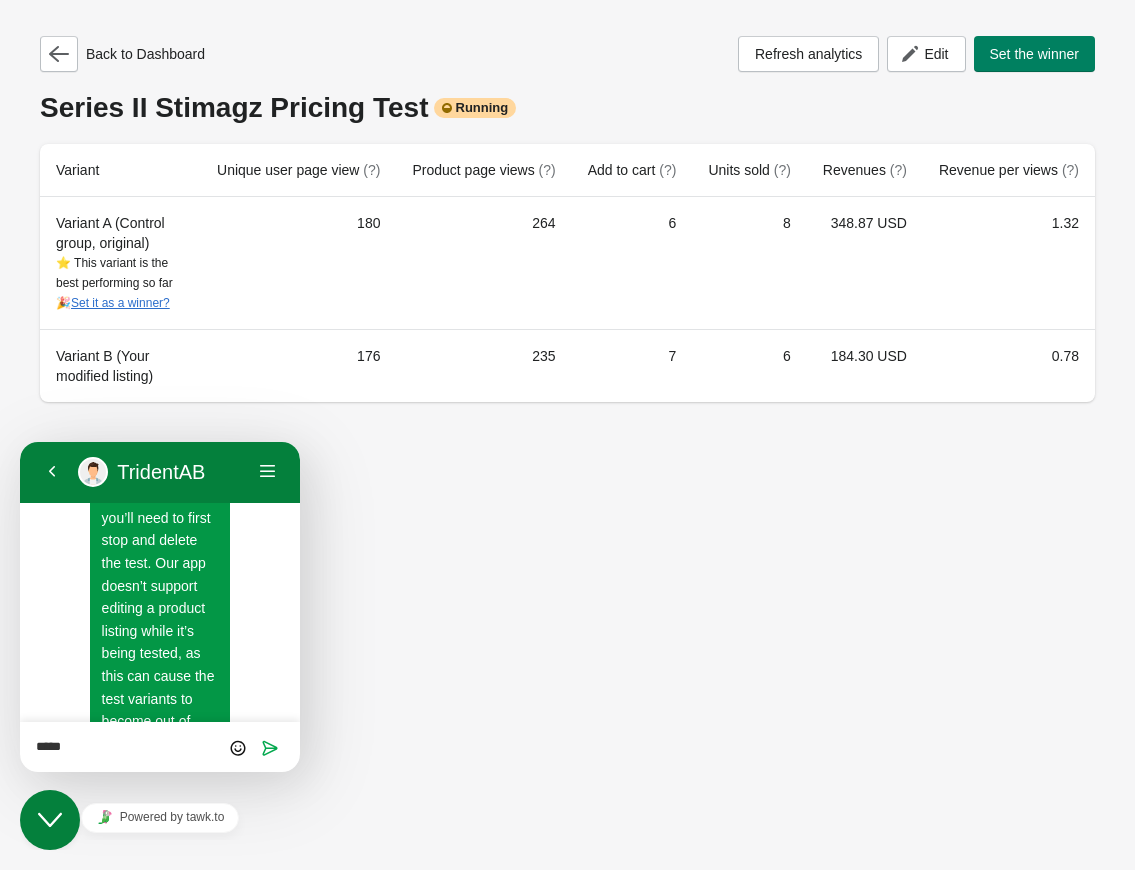 scroll, scrollTop: 863, scrollLeft: 0, axis: vertical 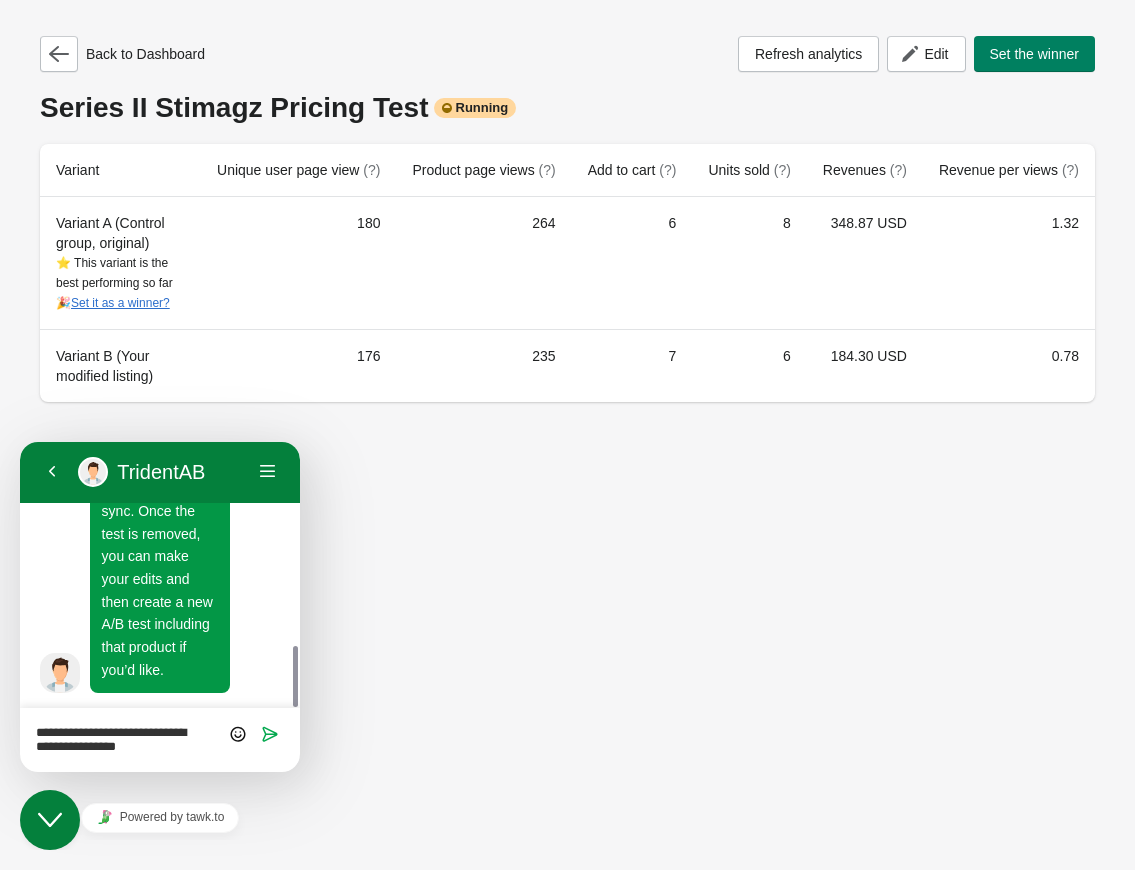 type on "**********" 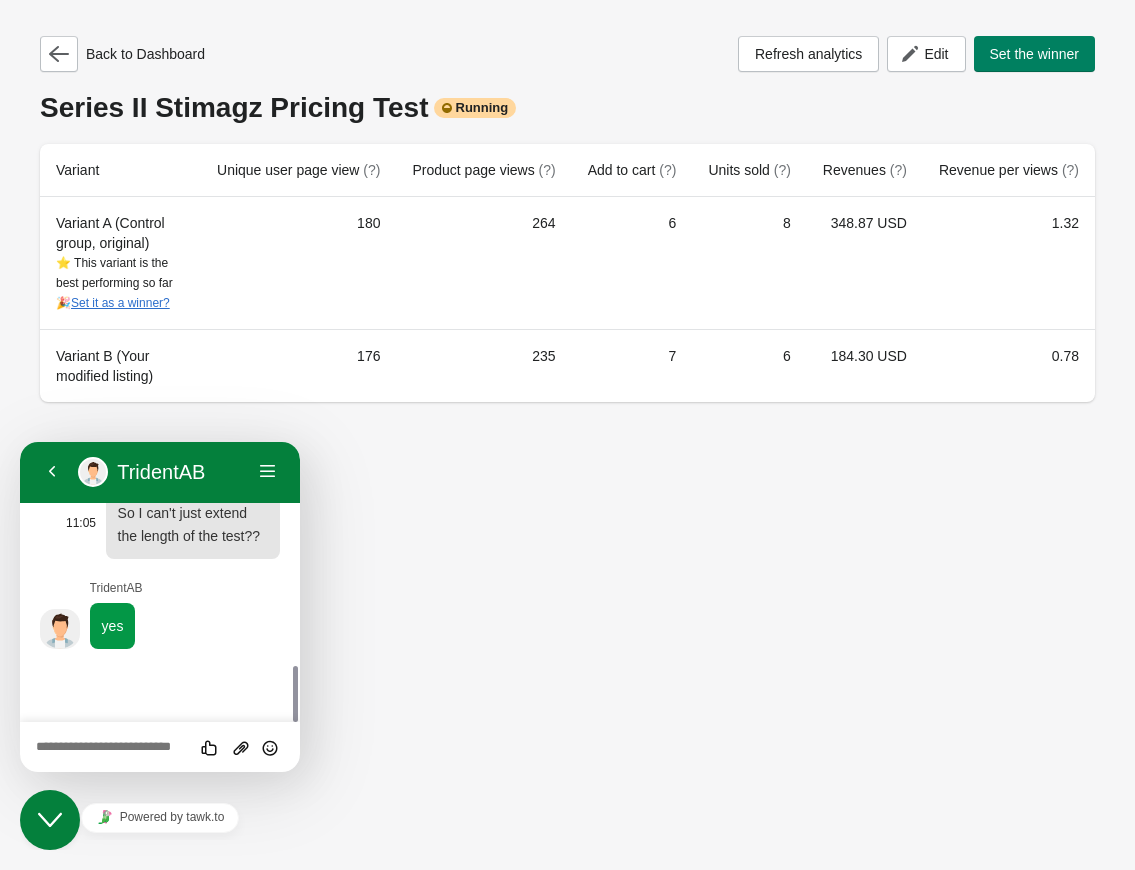 scroll, scrollTop: 1043, scrollLeft: 0, axis: vertical 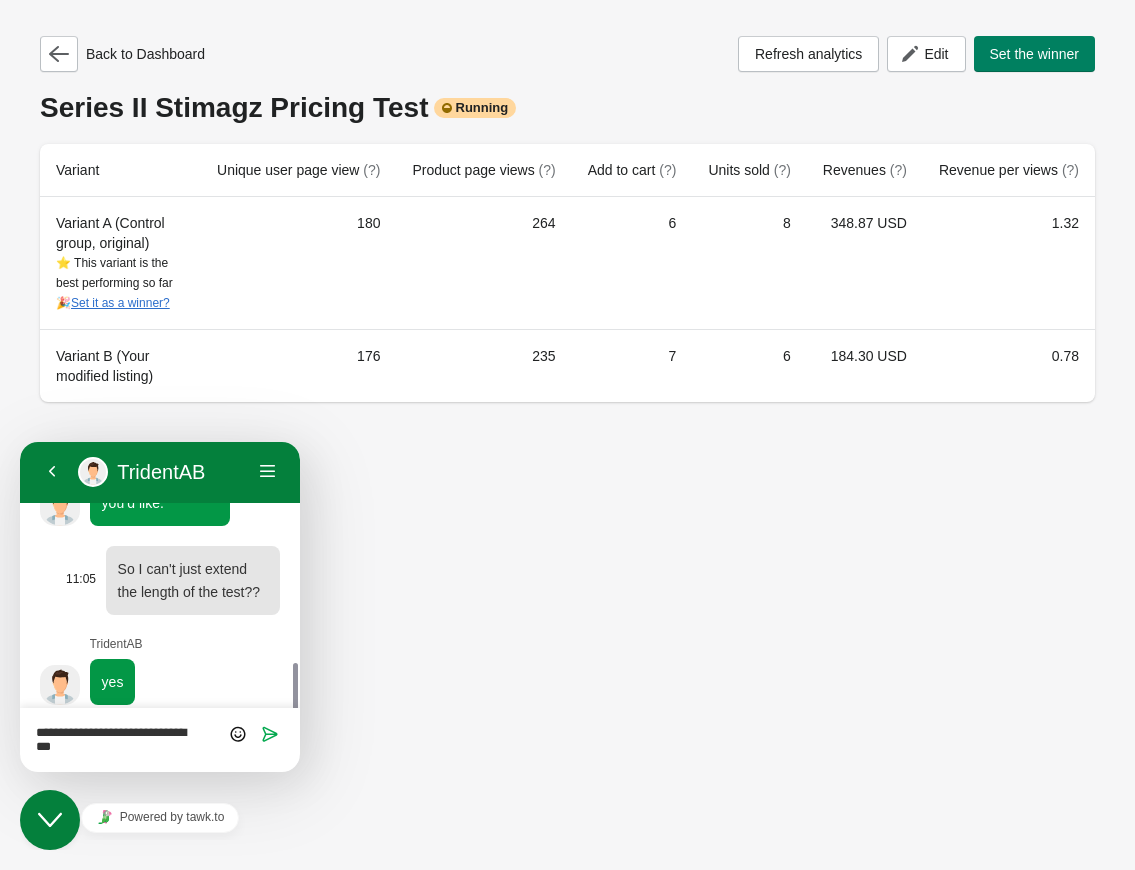 type on "**********" 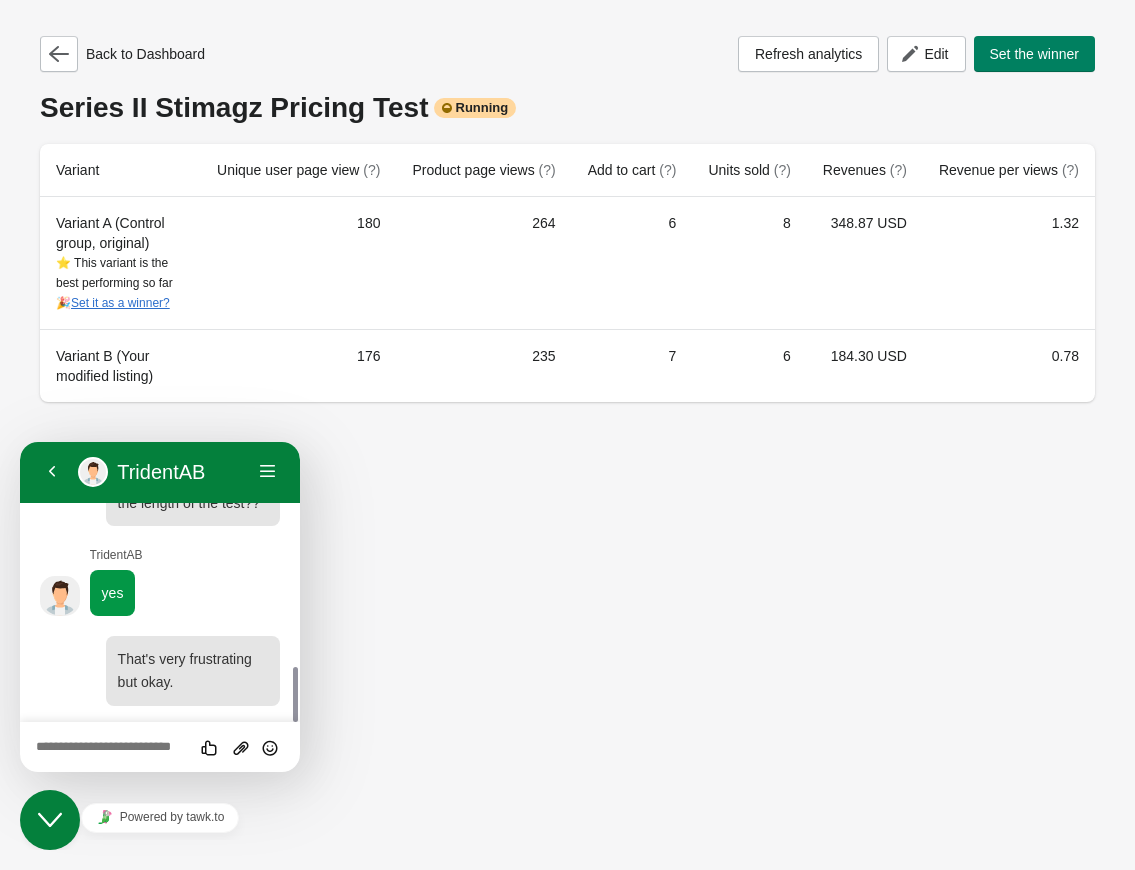 scroll, scrollTop: 1132, scrollLeft: 0, axis: vertical 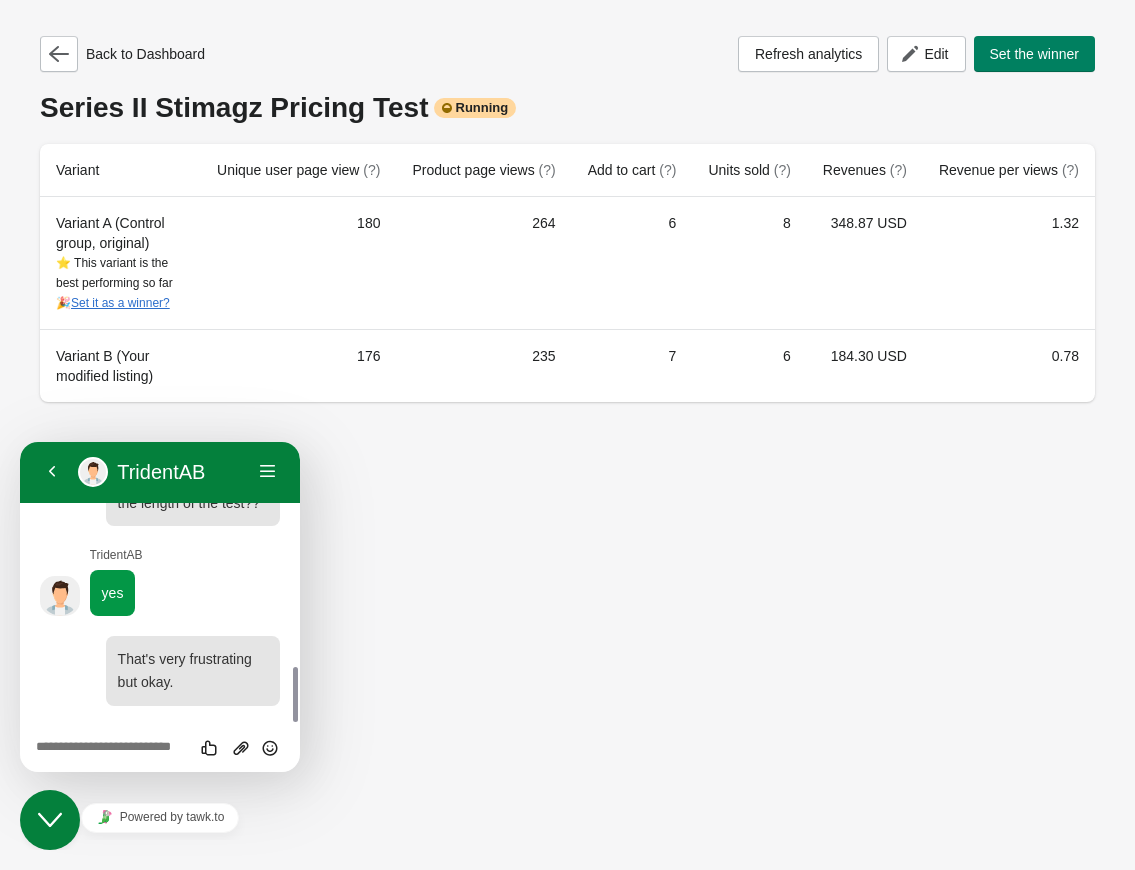drag, startPoint x: 46, startPoint y: 825, endPoint x: 328, endPoint y: 1476, distance: 709.45404 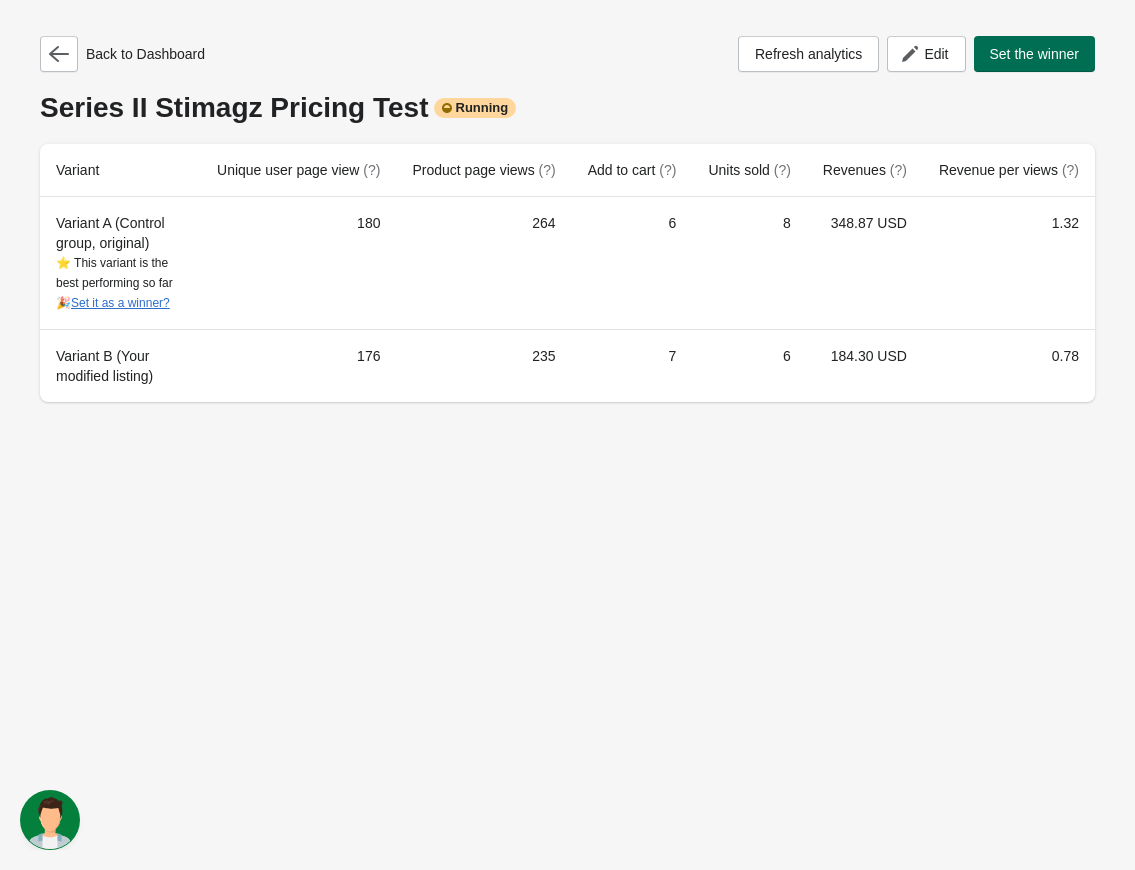 click on "Set the winner" at bounding box center (1035, 54) 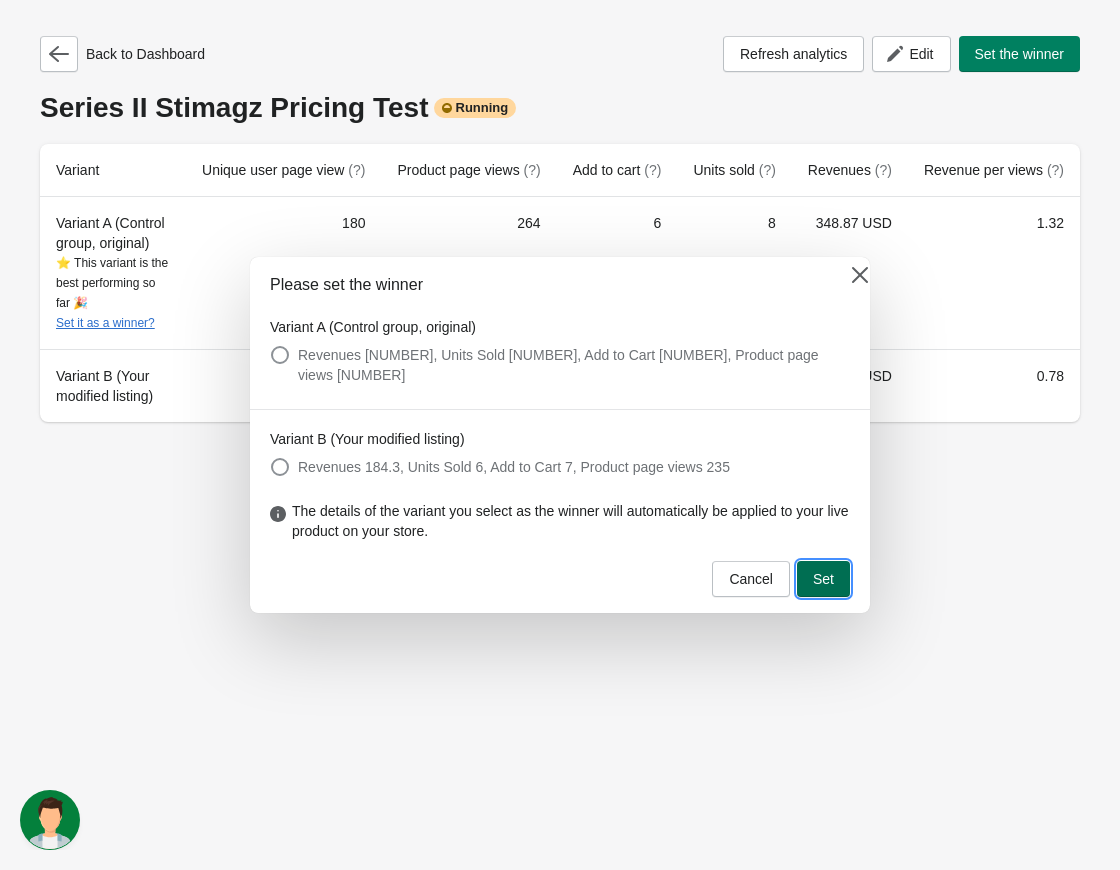 click on "Set" at bounding box center [823, 579] 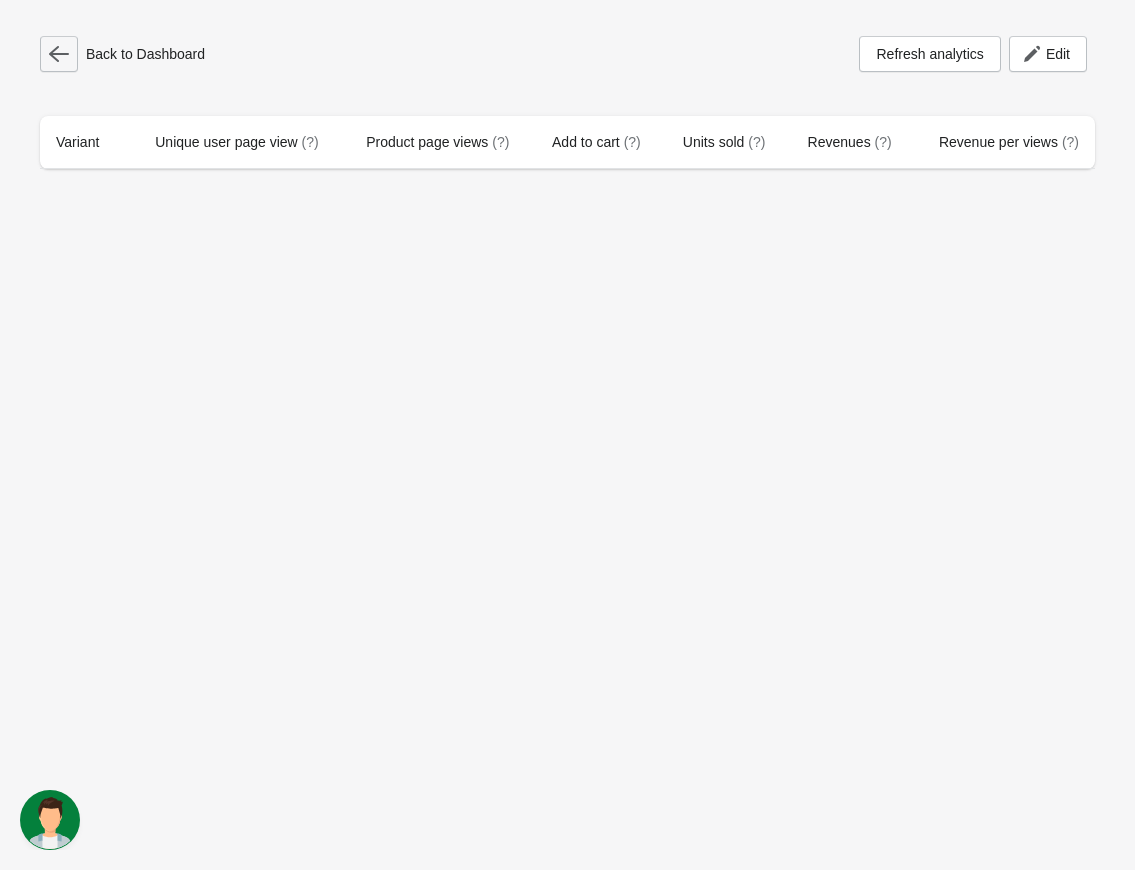 click 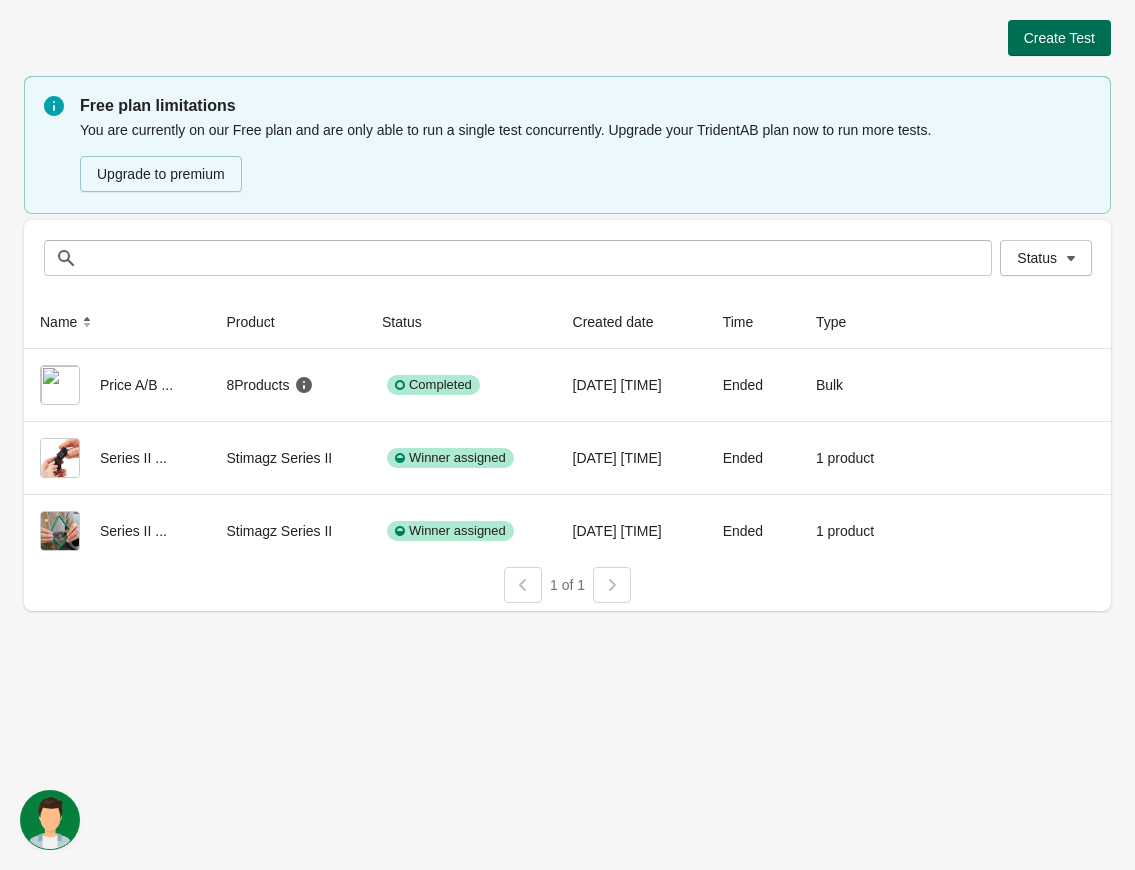 click on "Create Test" at bounding box center (1059, 38) 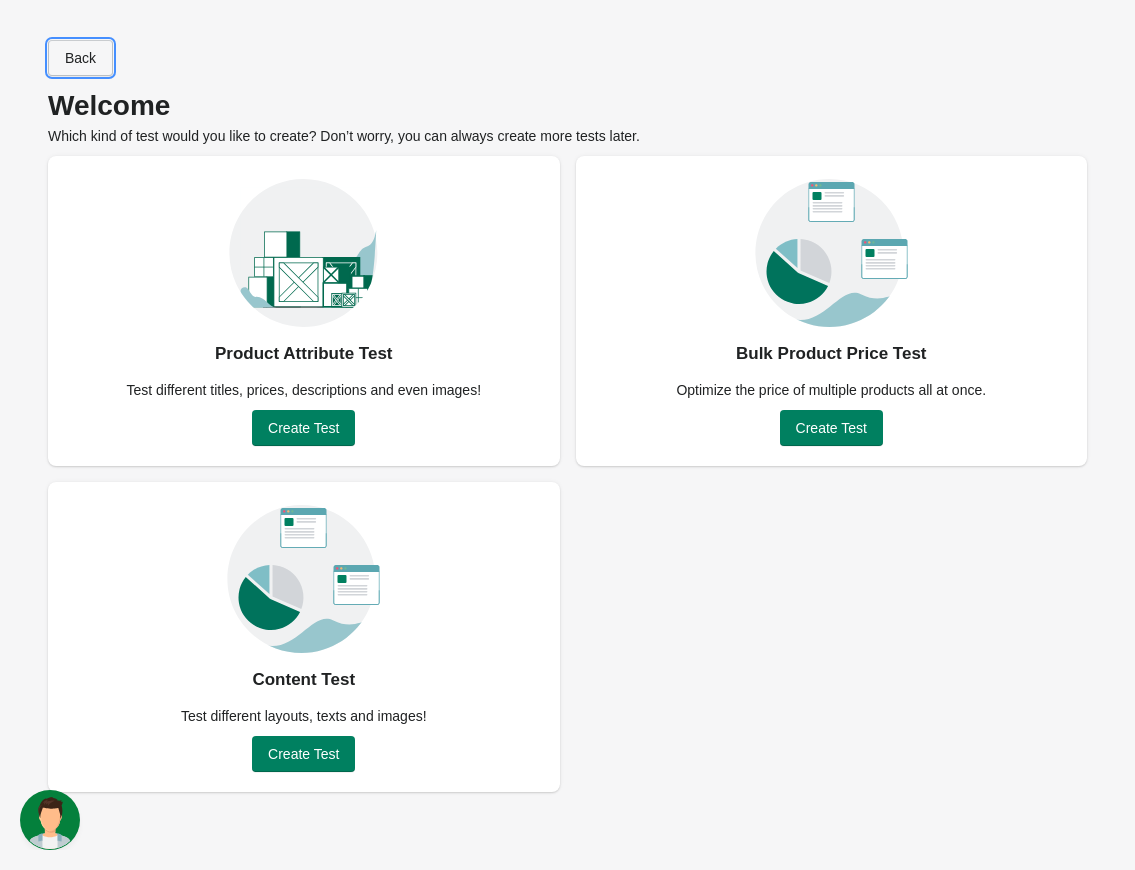 click on "Back" at bounding box center [80, 58] 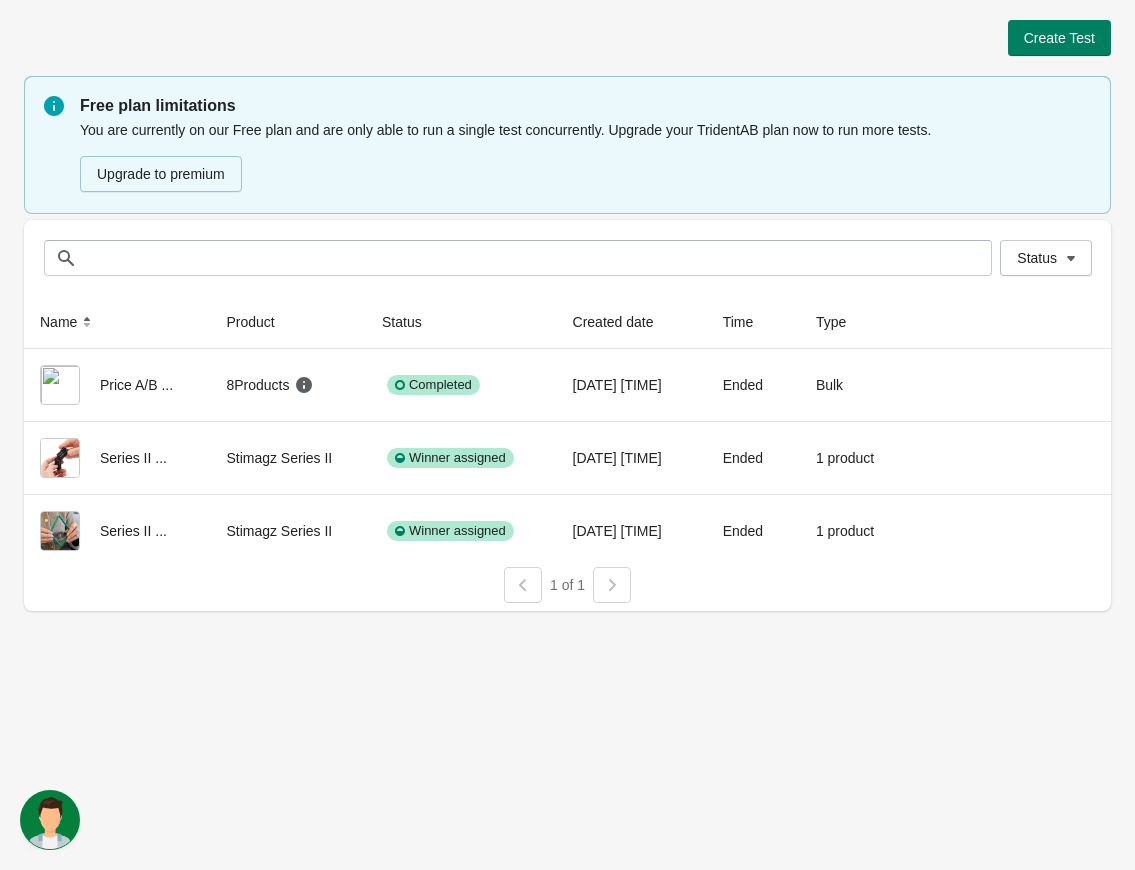 click at bounding box center [50, 820] 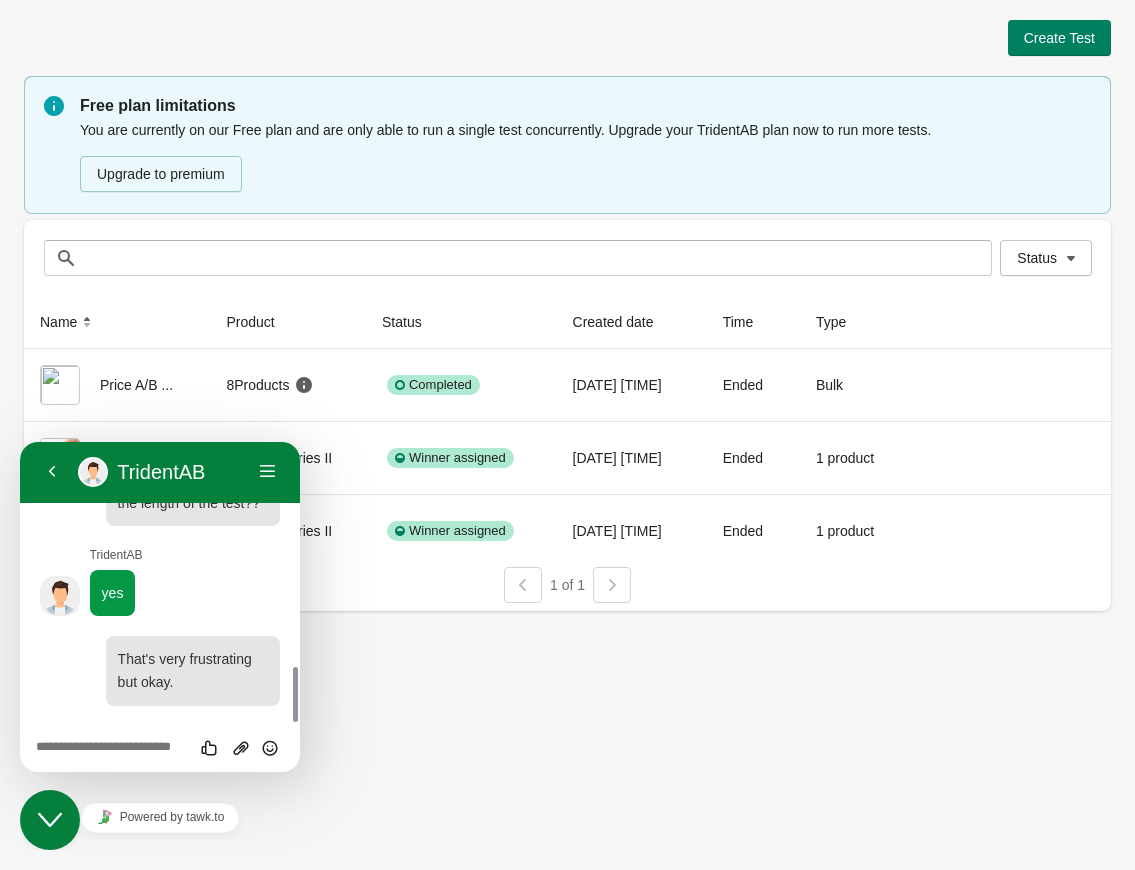 click at bounding box center (20, 442) 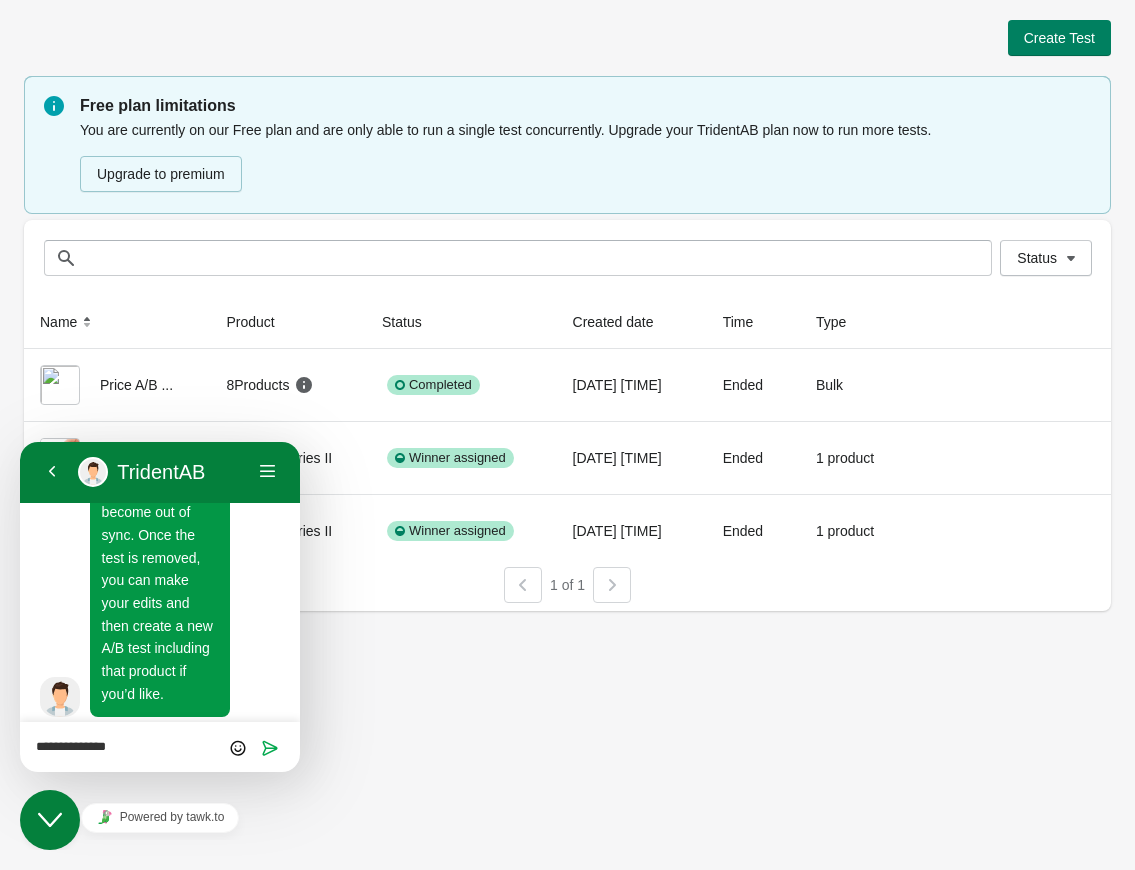 scroll, scrollTop: 1132, scrollLeft: 0, axis: vertical 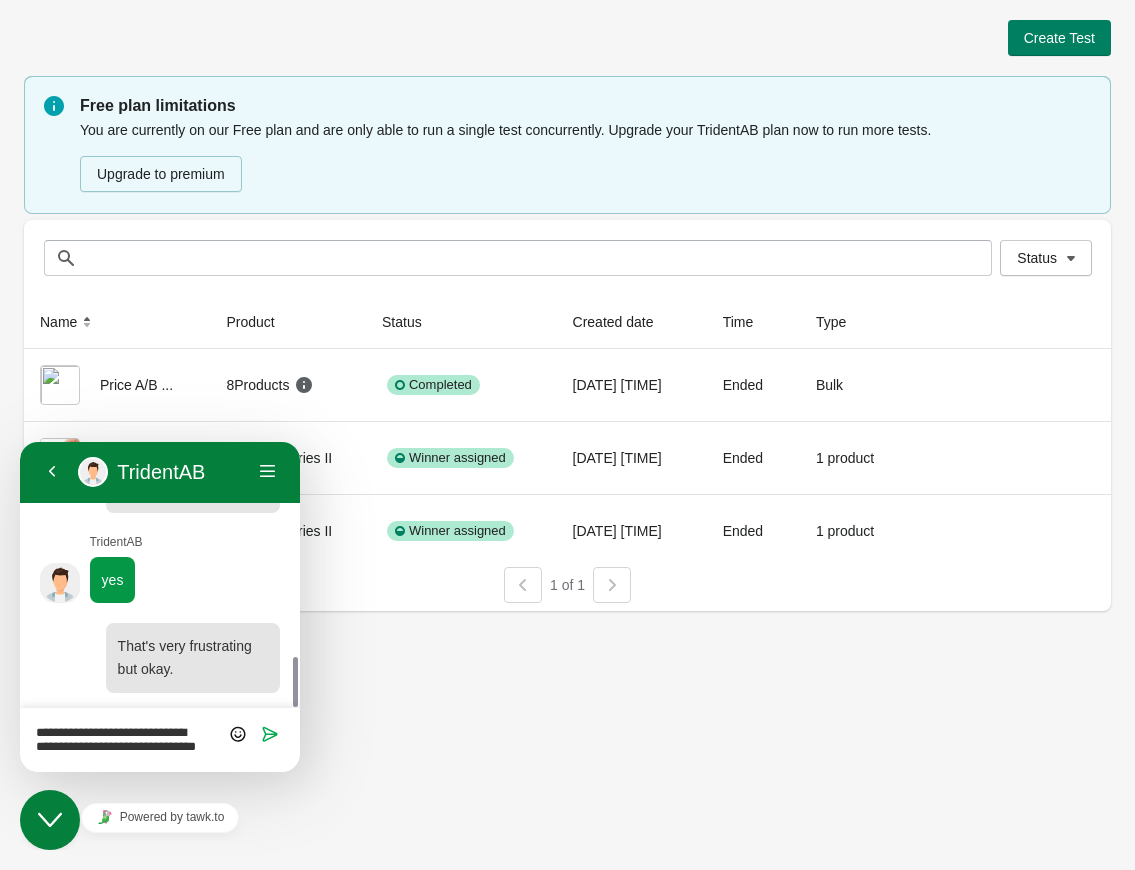 type on "**********" 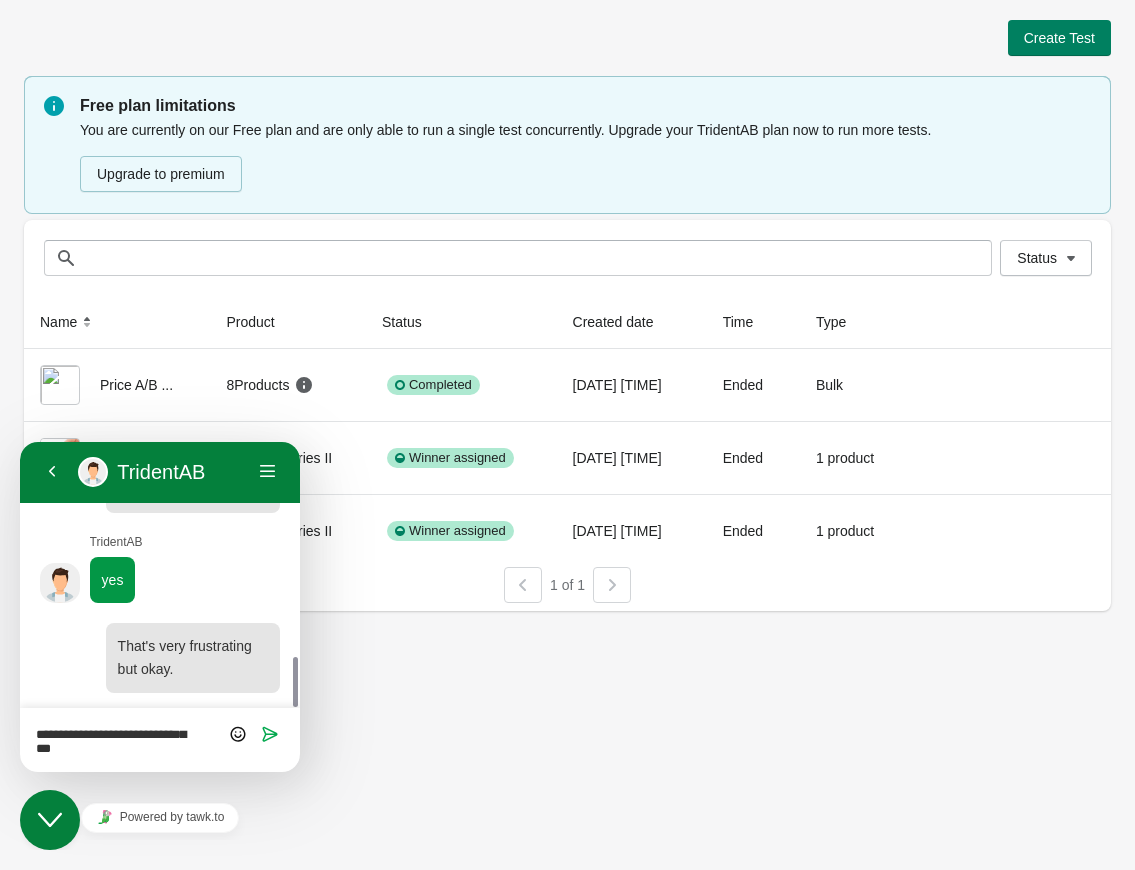 scroll, scrollTop: 0, scrollLeft: 0, axis: both 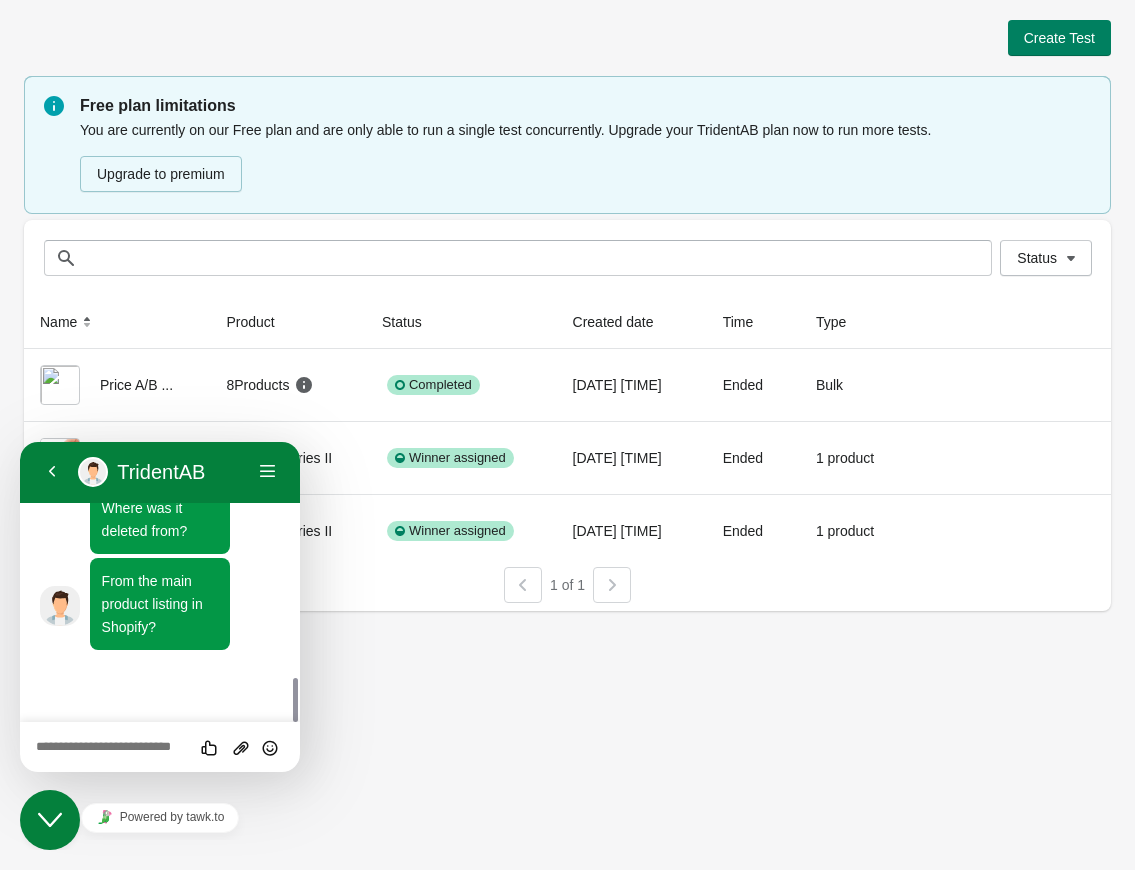 click on "Rate this chat Upload File Insert emoji" at bounding box center [20, 442] 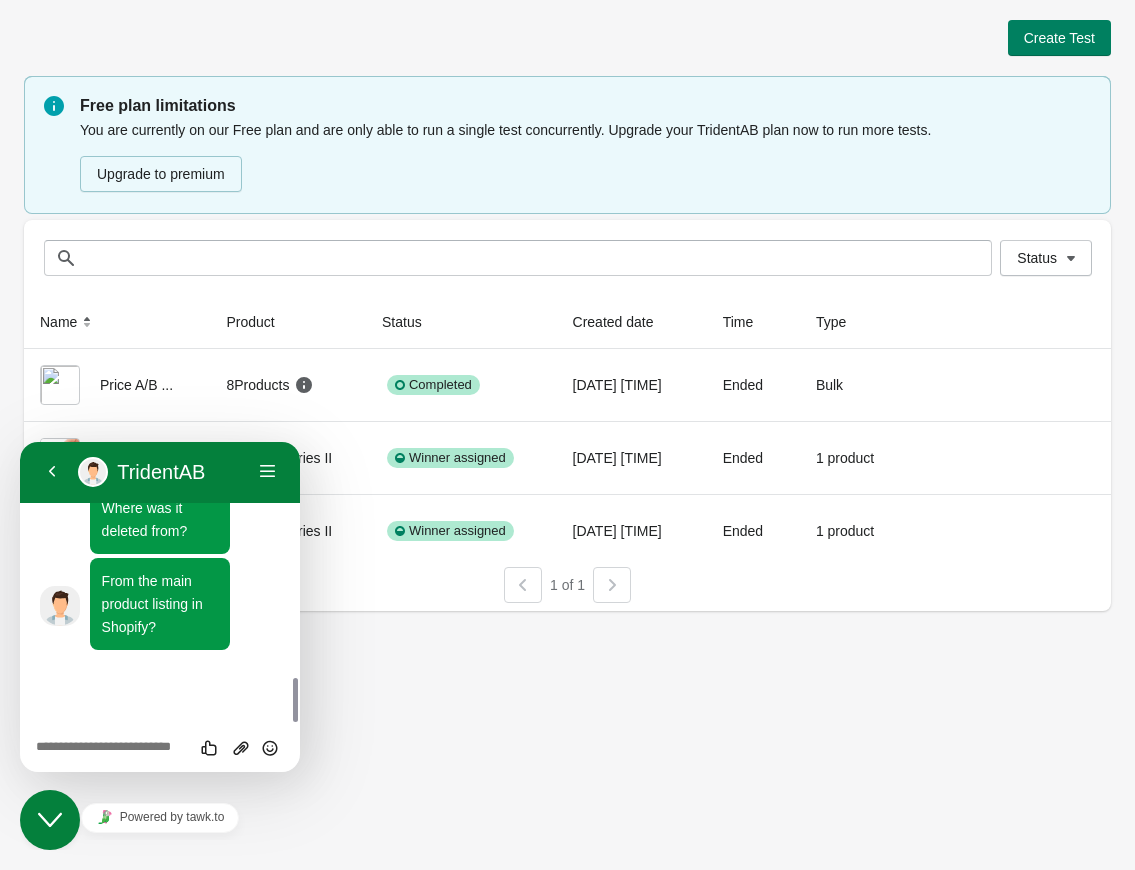 click on "Rate this chat Upload File Insert emoji" at bounding box center (20, 442) 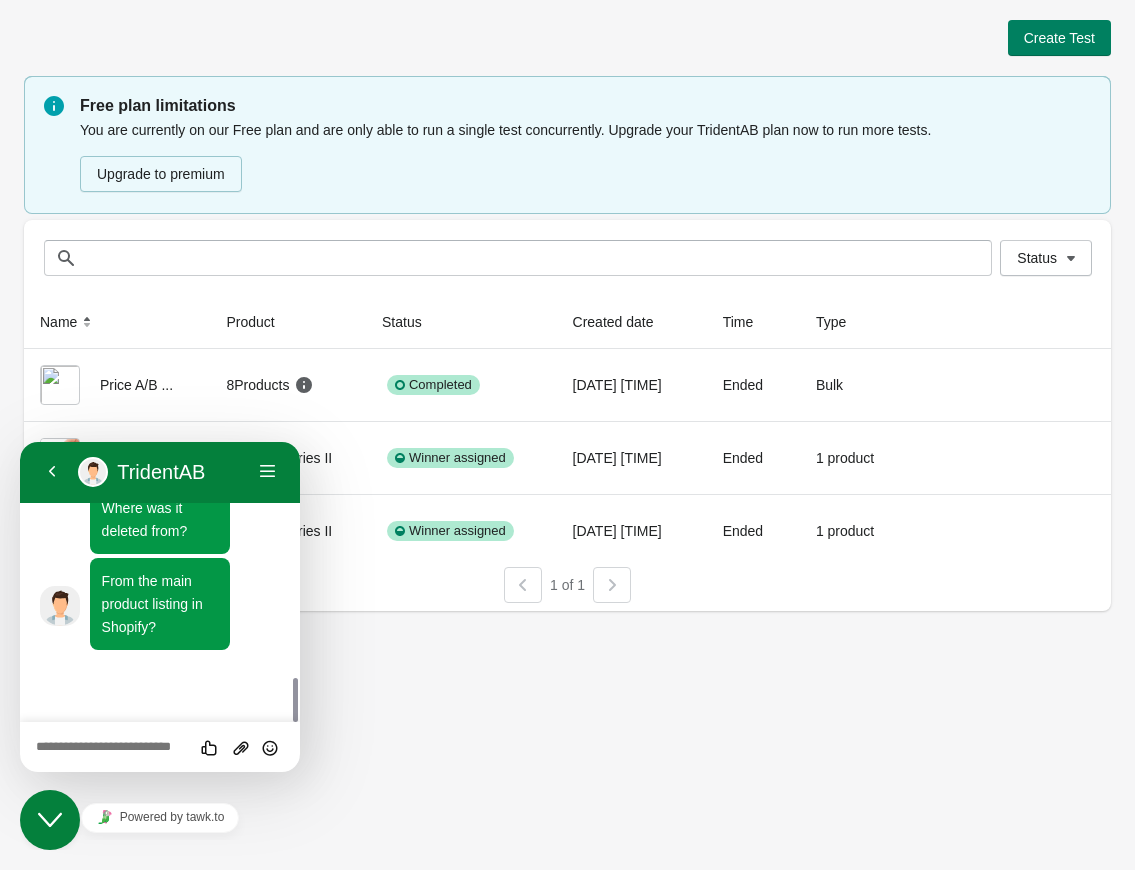 click at bounding box center [20, 442] 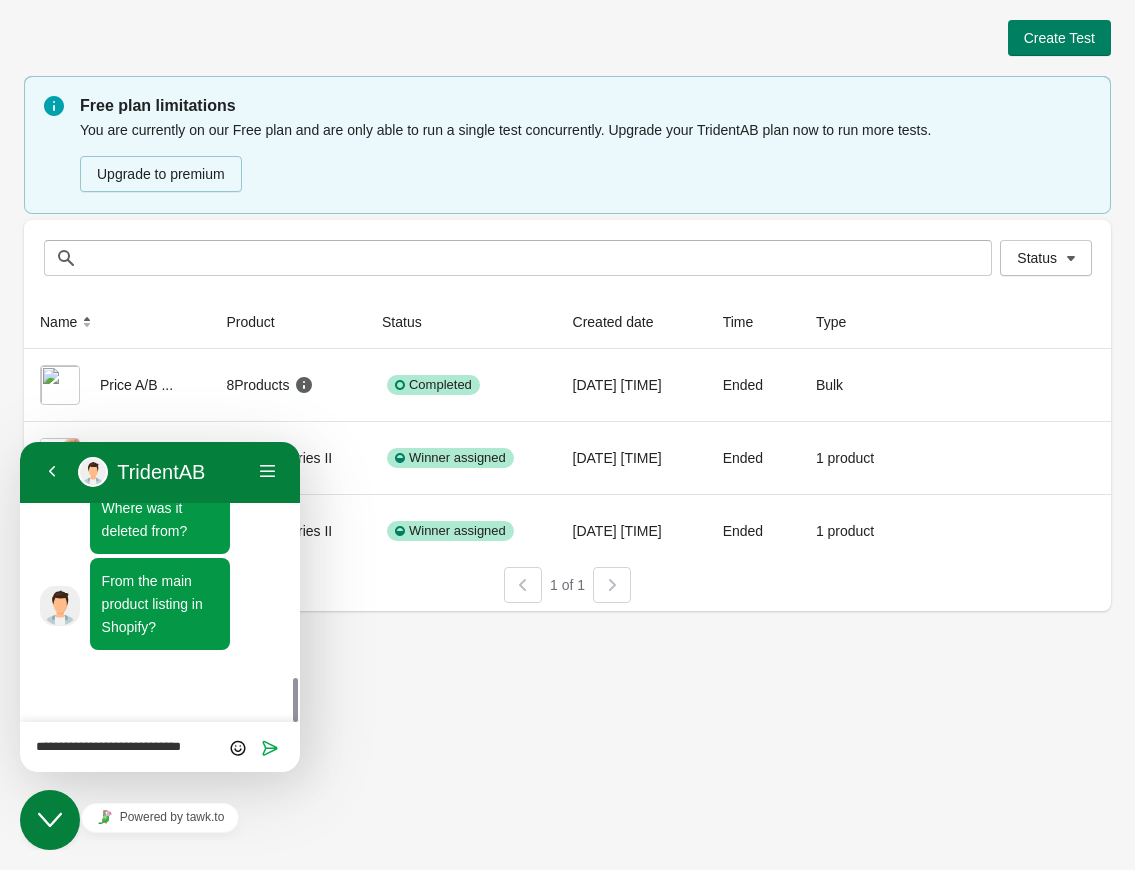 scroll, scrollTop: 0, scrollLeft: 0, axis: both 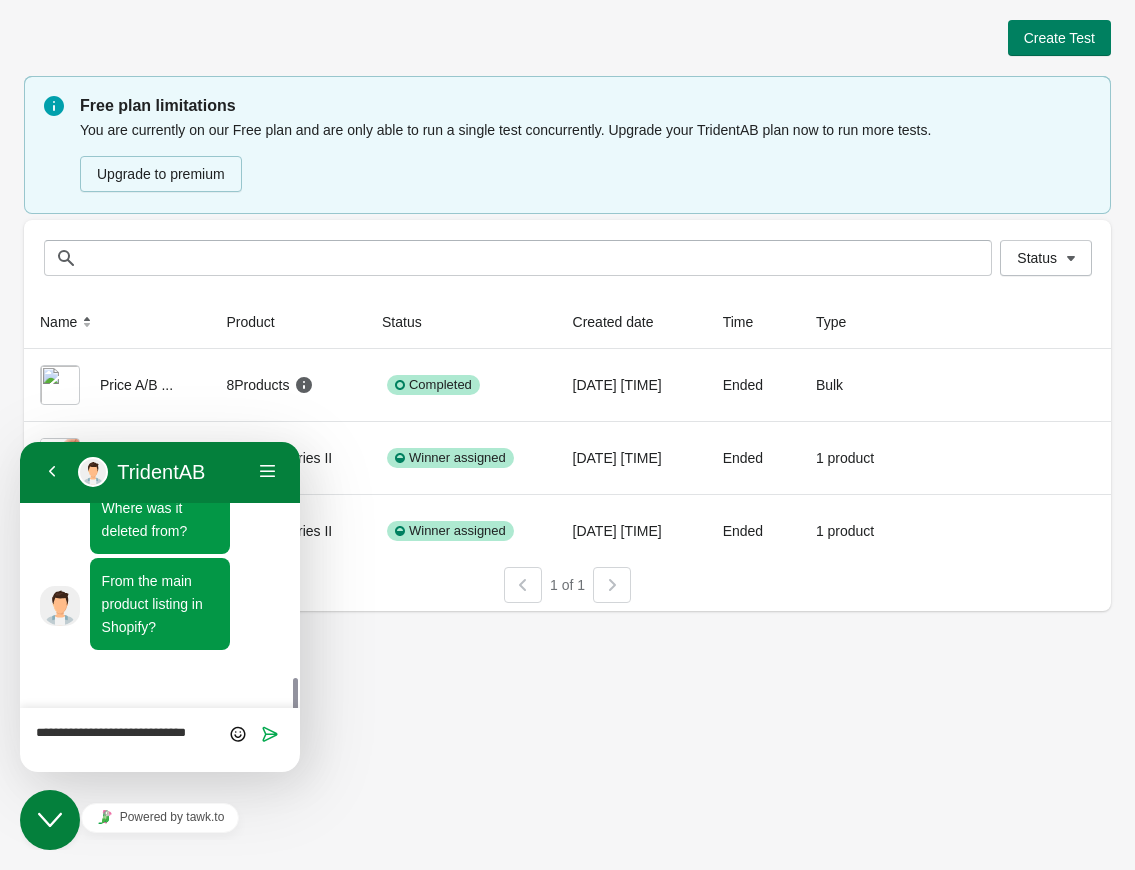 type on "**********" 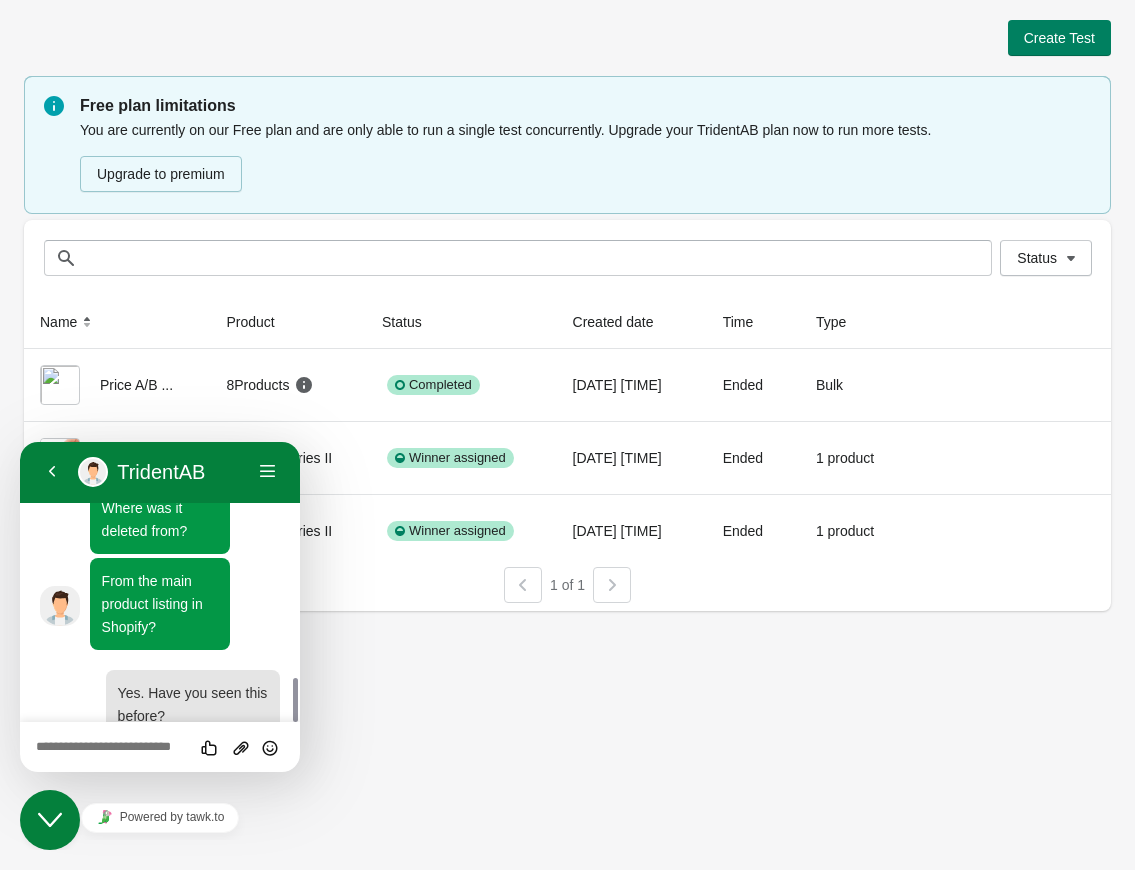 scroll, scrollTop: 1526, scrollLeft: 0, axis: vertical 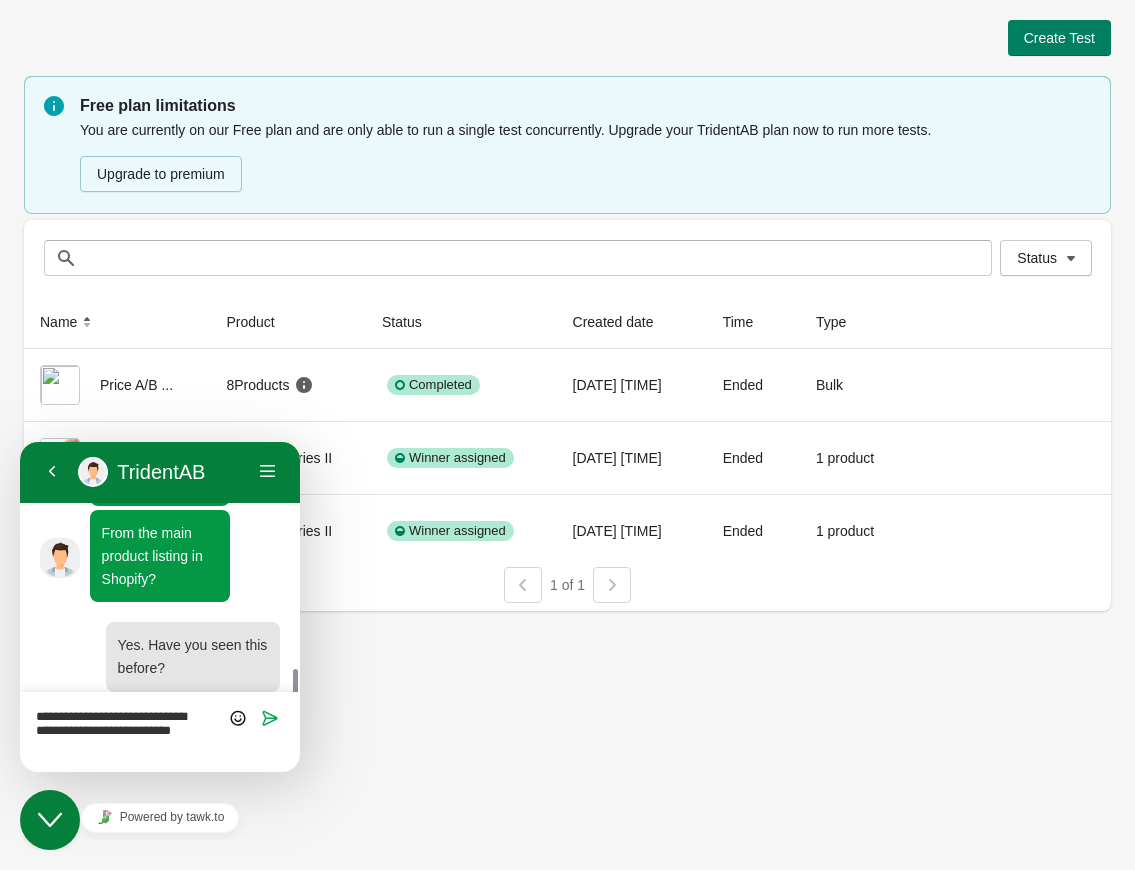 type on "**********" 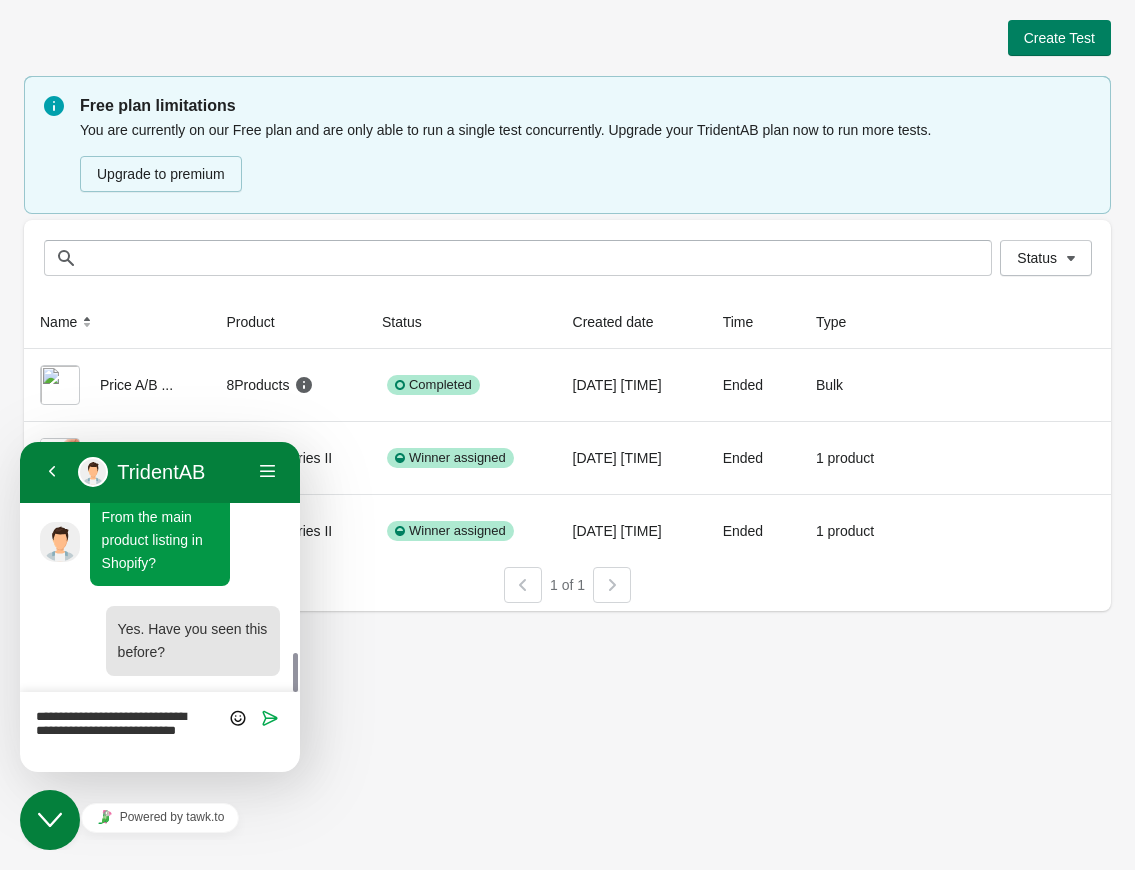 type 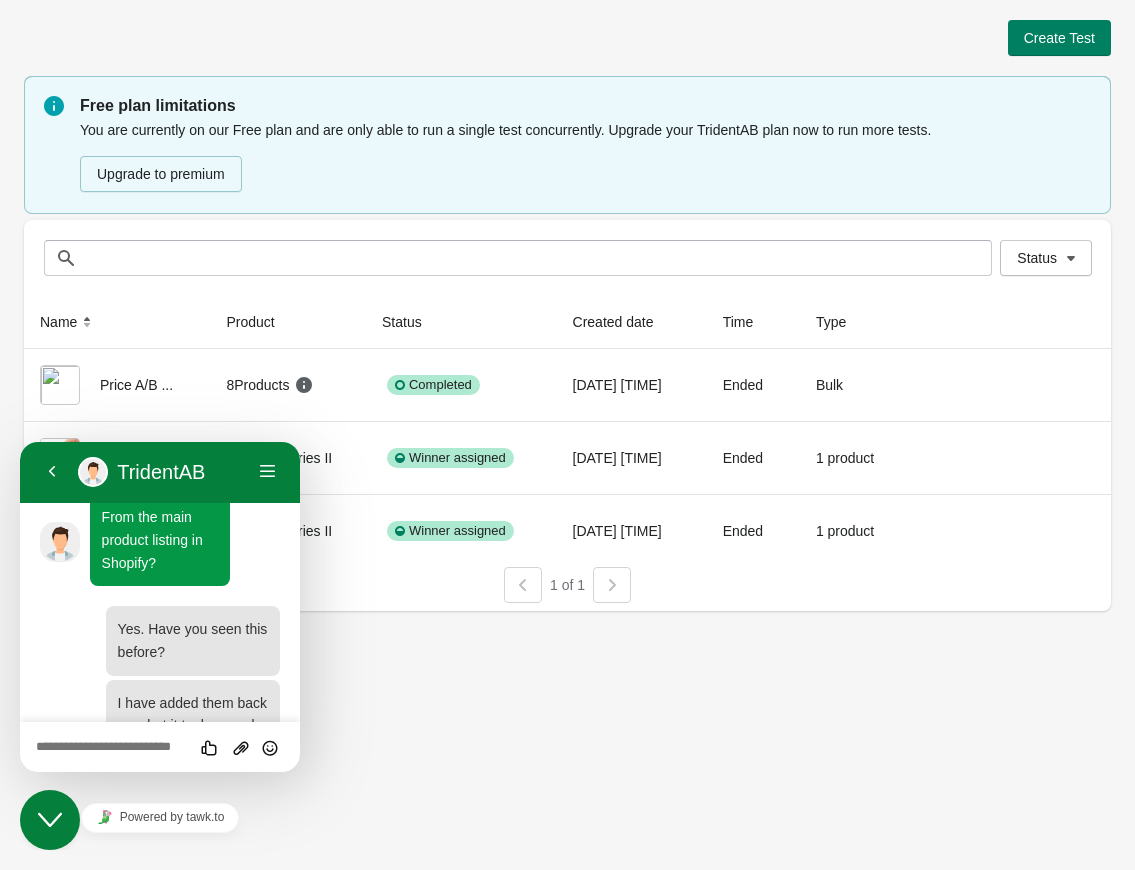 scroll, scrollTop: 1622, scrollLeft: 0, axis: vertical 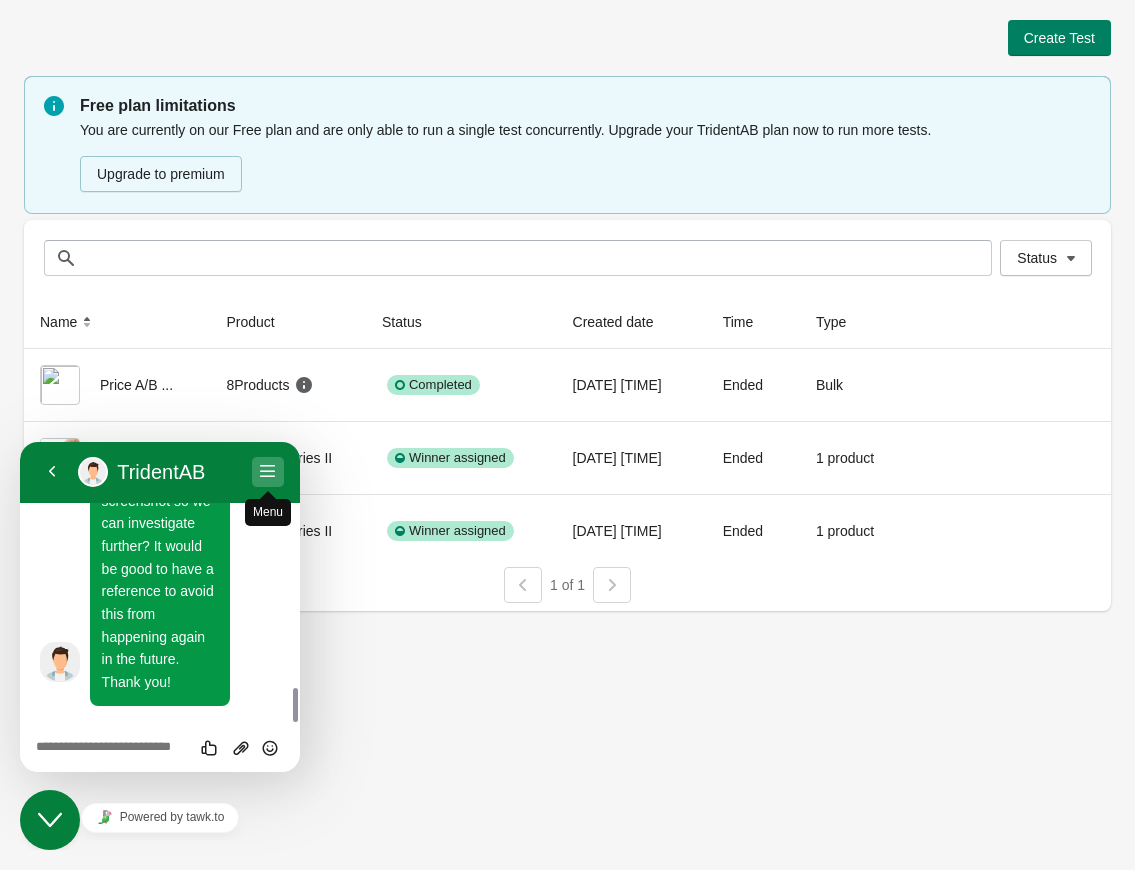 click on "Menu" at bounding box center (268, 472) 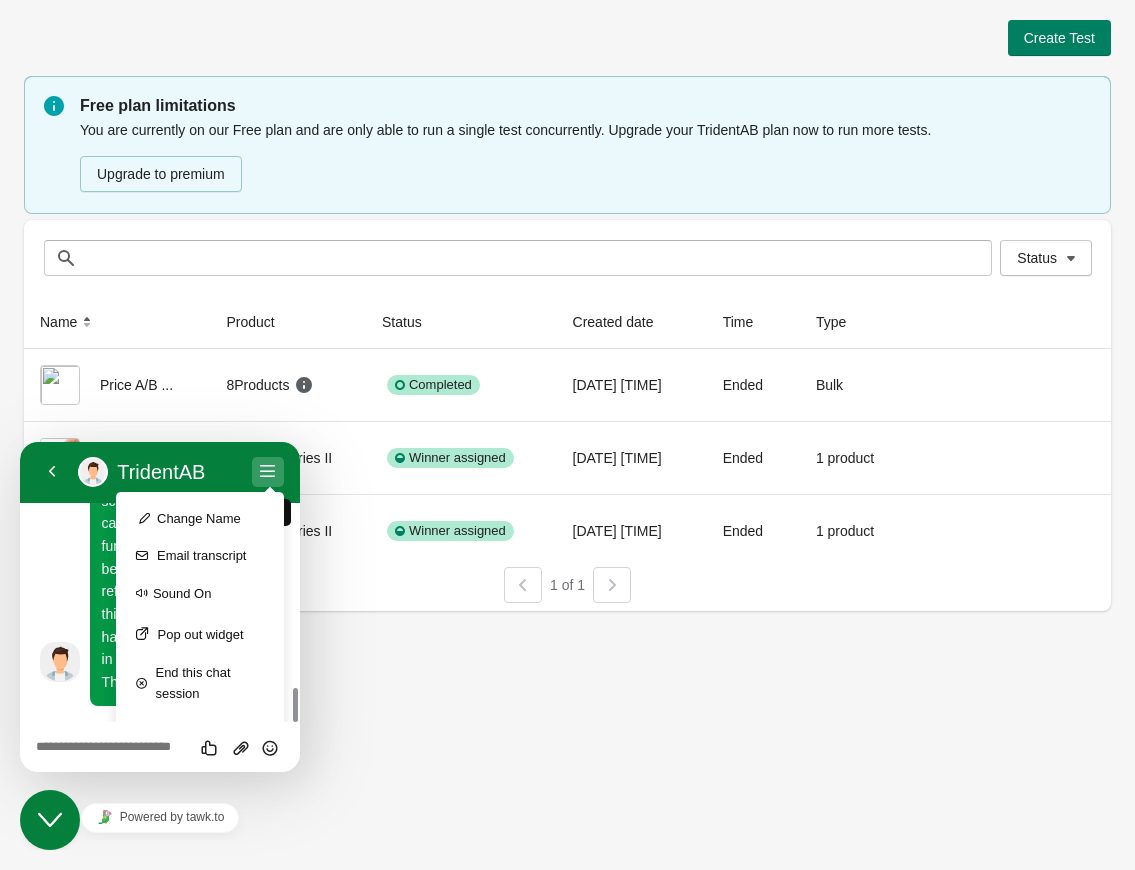 click on "Menu" at bounding box center [268, 472] 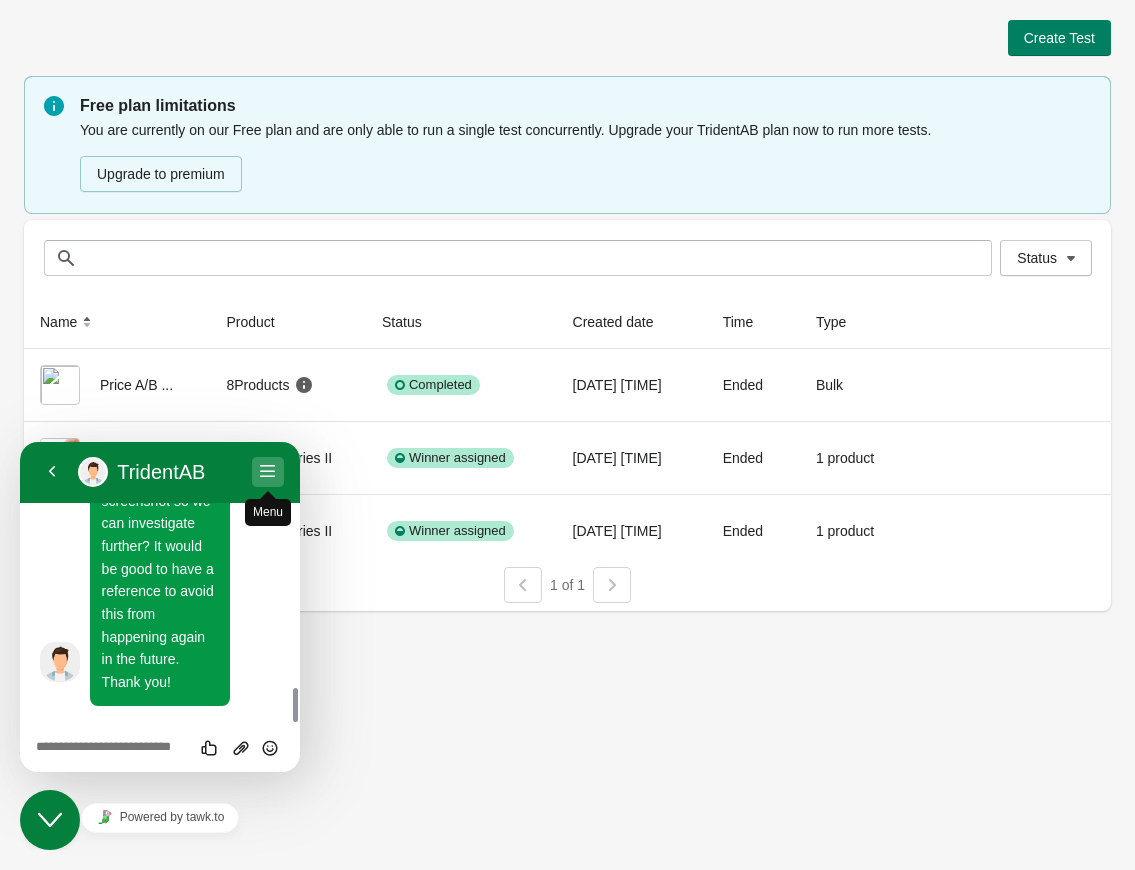 click on "Menu" at bounding box center (268, 472) 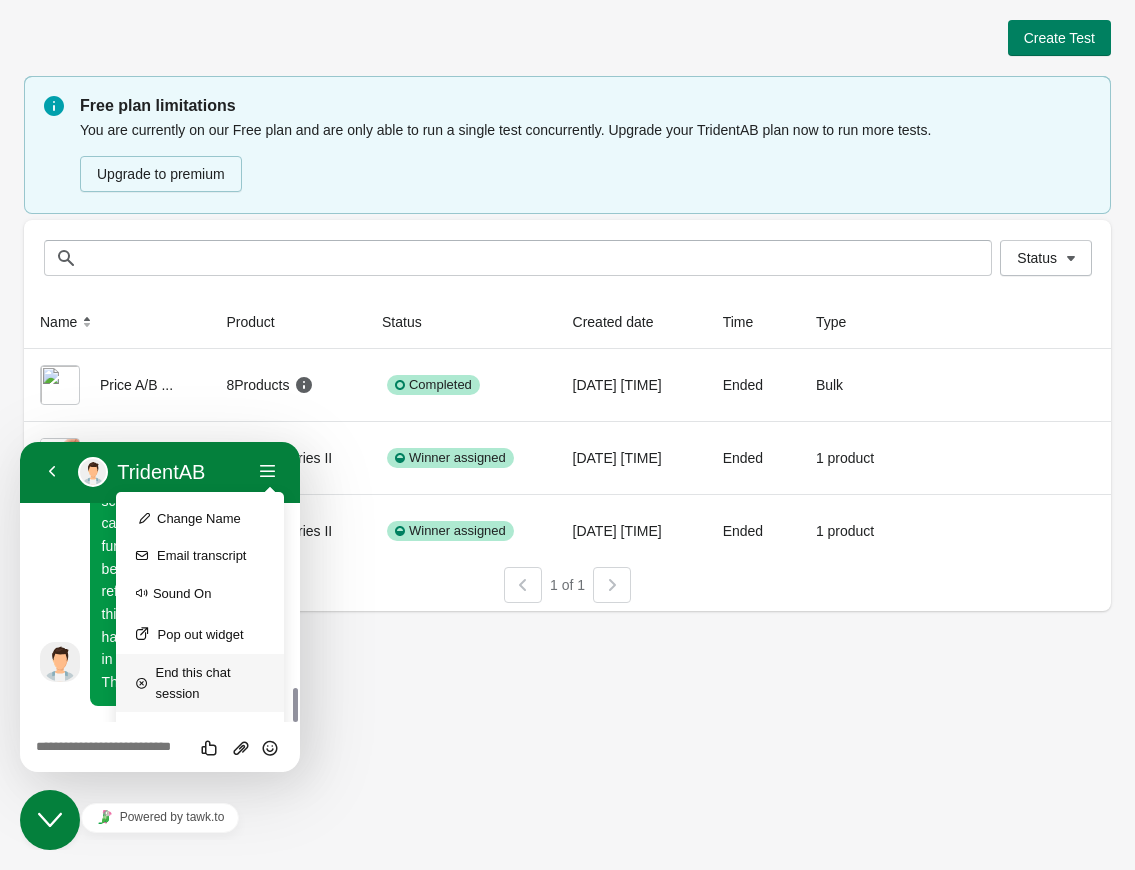 click on "End this chat session" at bounding box center [200, 683] 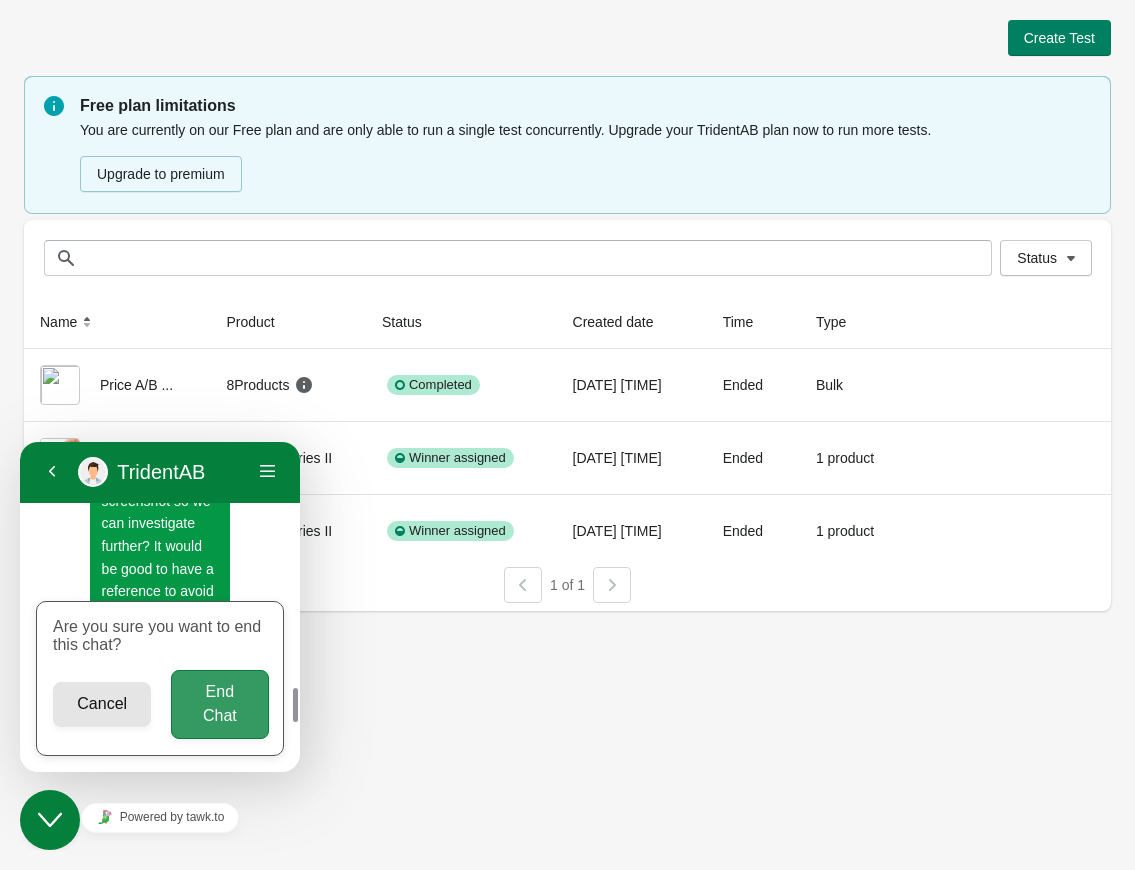 click on "End Chat" at bounding box center (220, 704) 